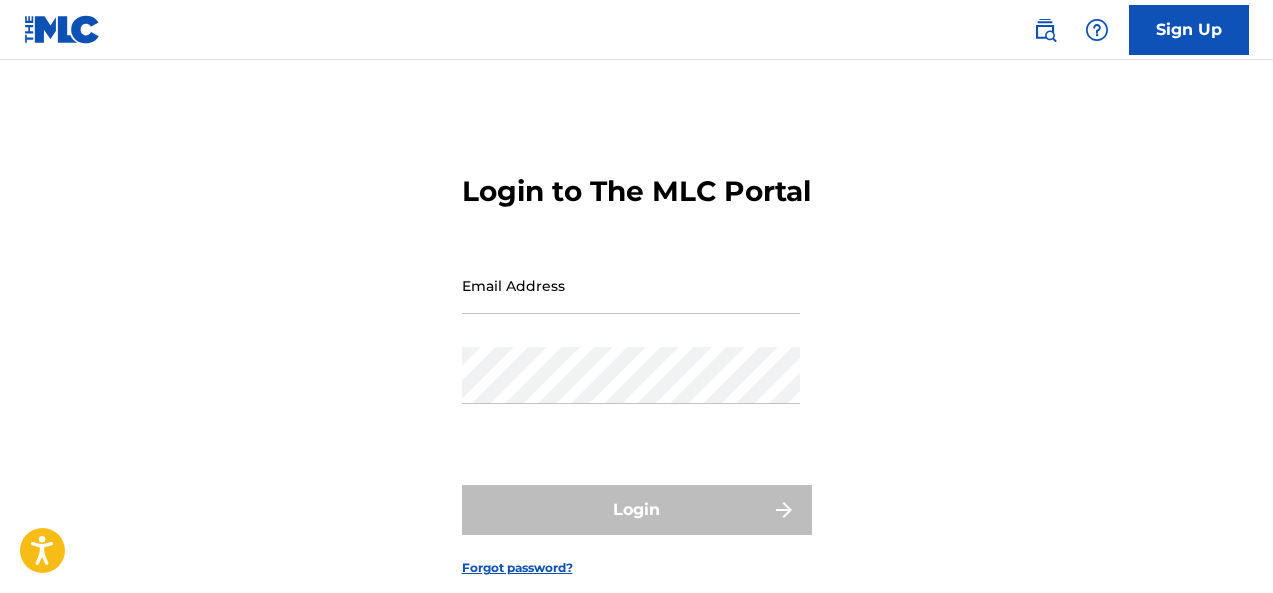 scroll, scrollTop: 0, scrollLeft: 0, axis: both 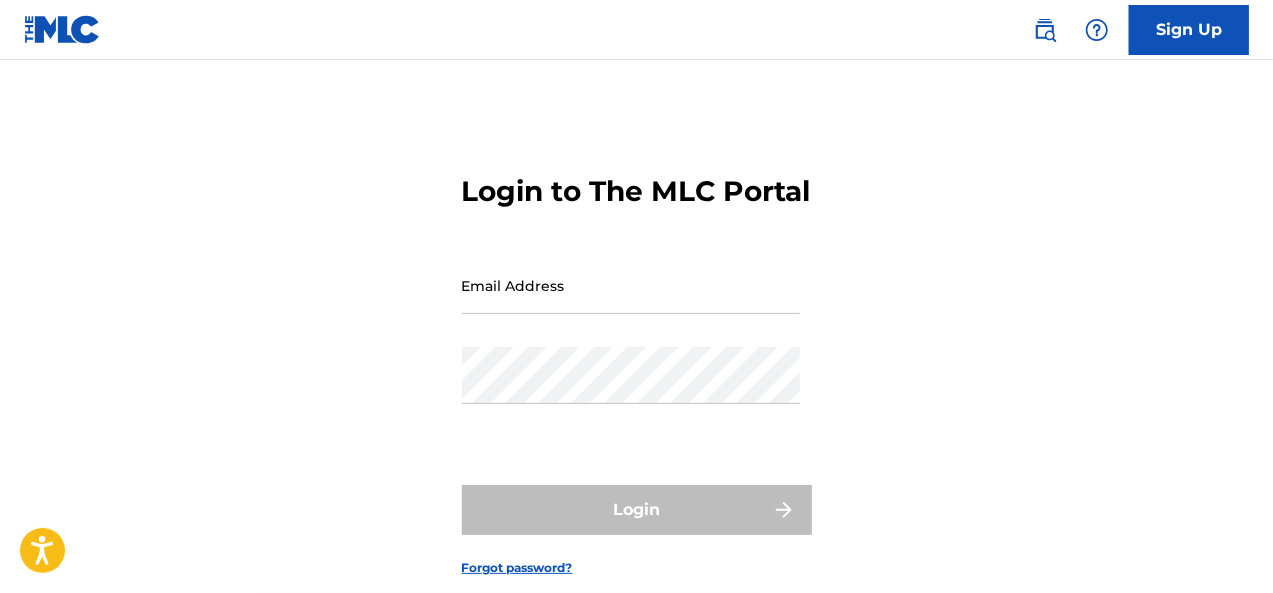 click on "Sign Up" at bounding box center [1189, 30] 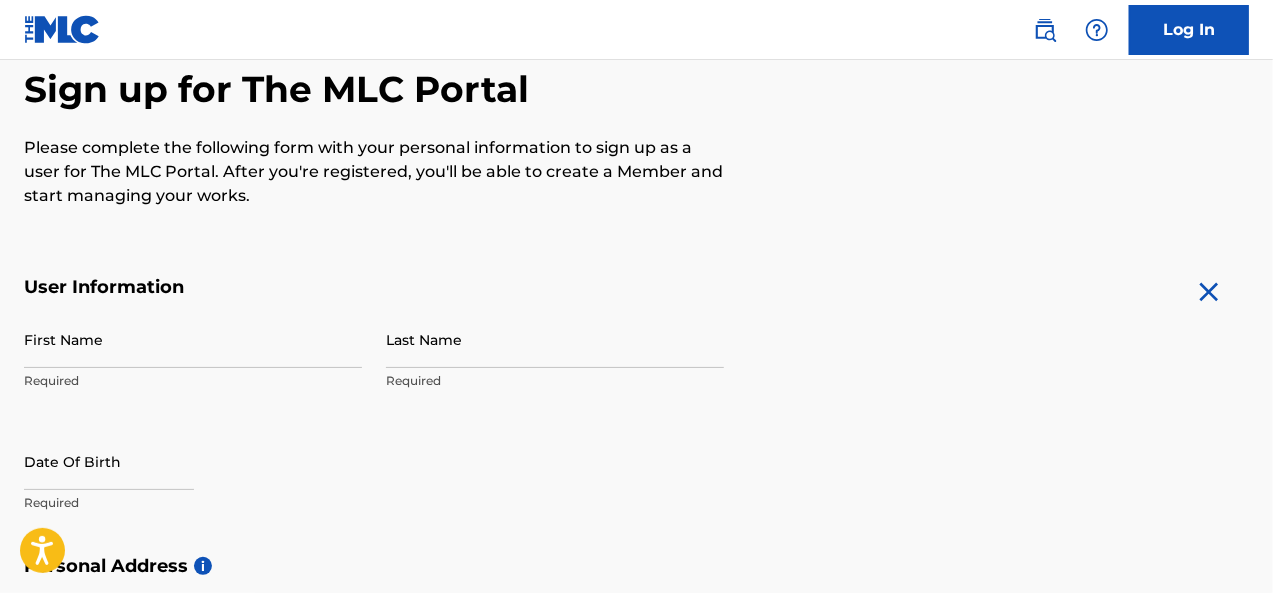 scroll, scrollTop: 320, scrollLeft: 0, axis: vertical 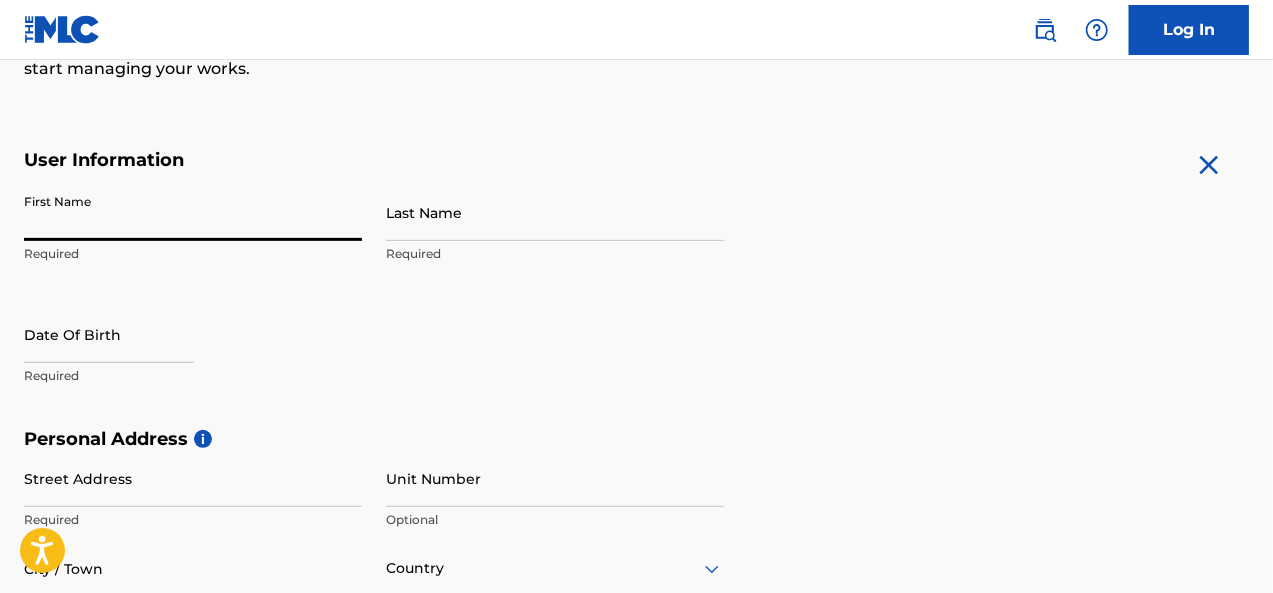 click on "First Name" at bounding box center (193, 212) 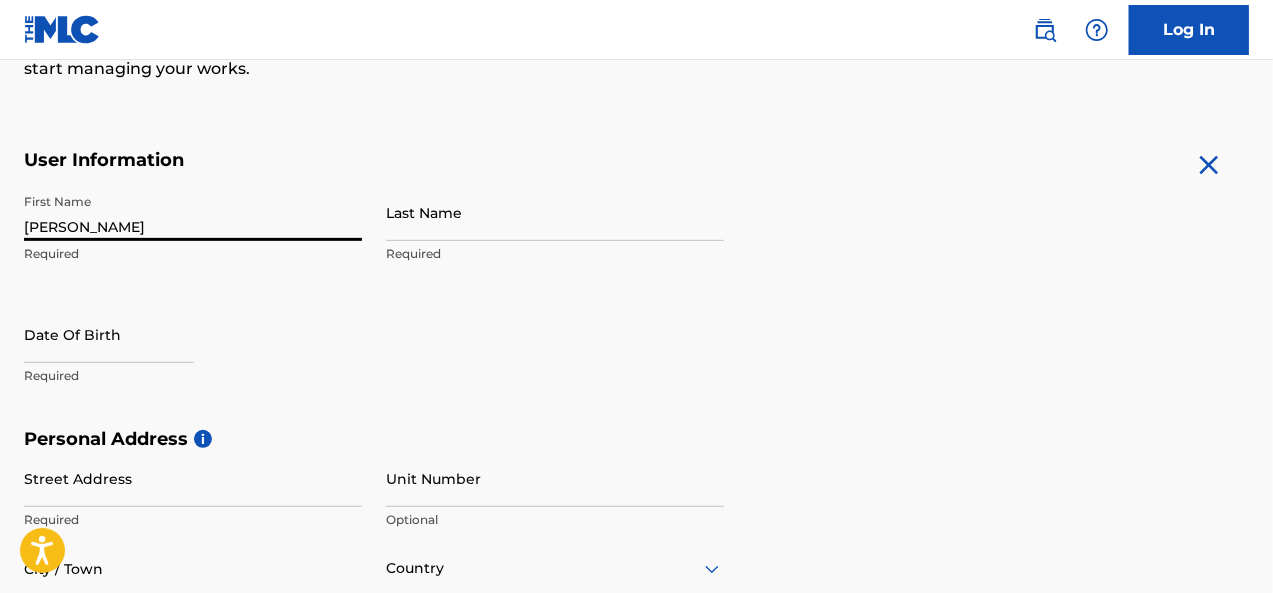 type on "[PERSON_NAME]" 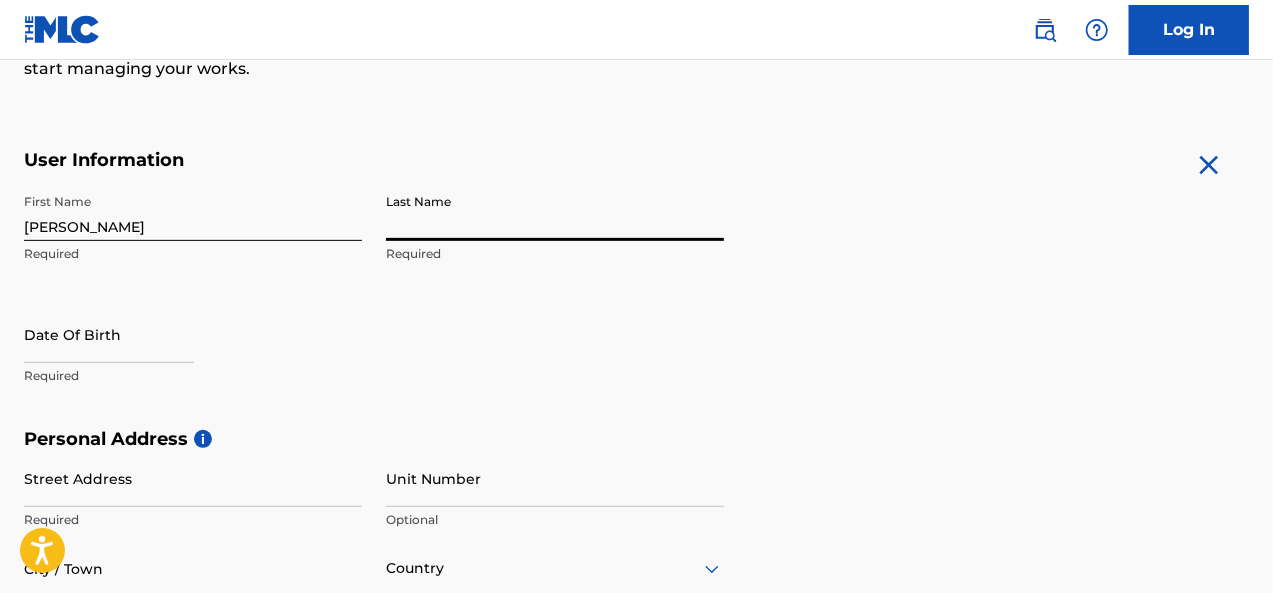 click on "Last Name" at bounding box center (555, 212) 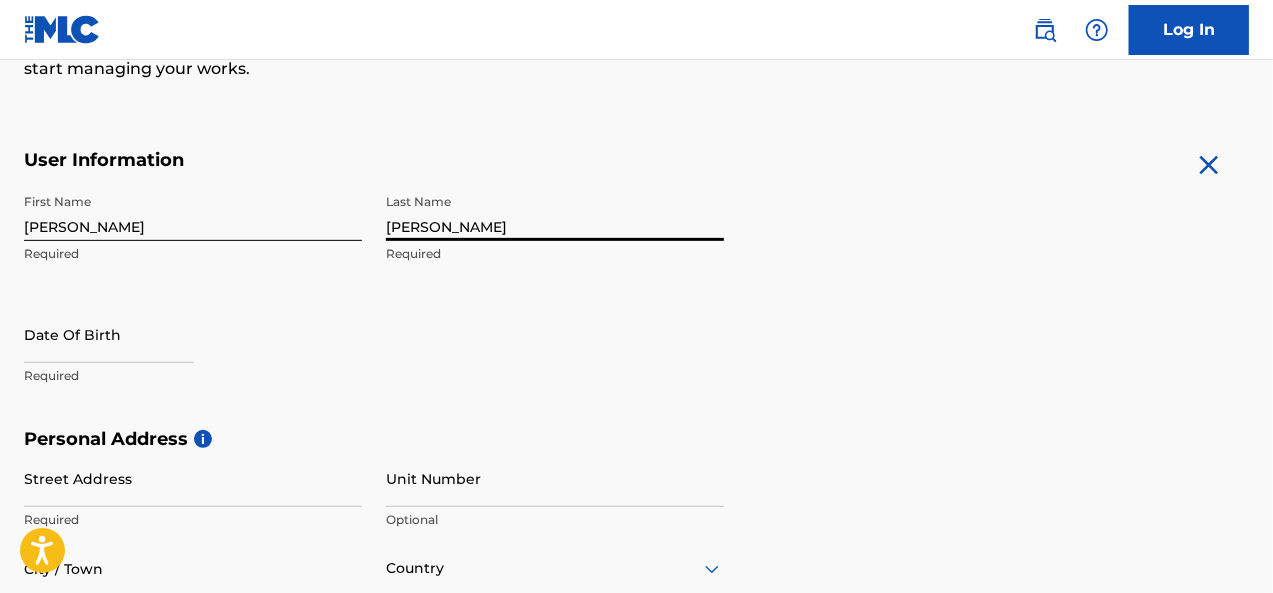 type on "[PERSON_NAME]" 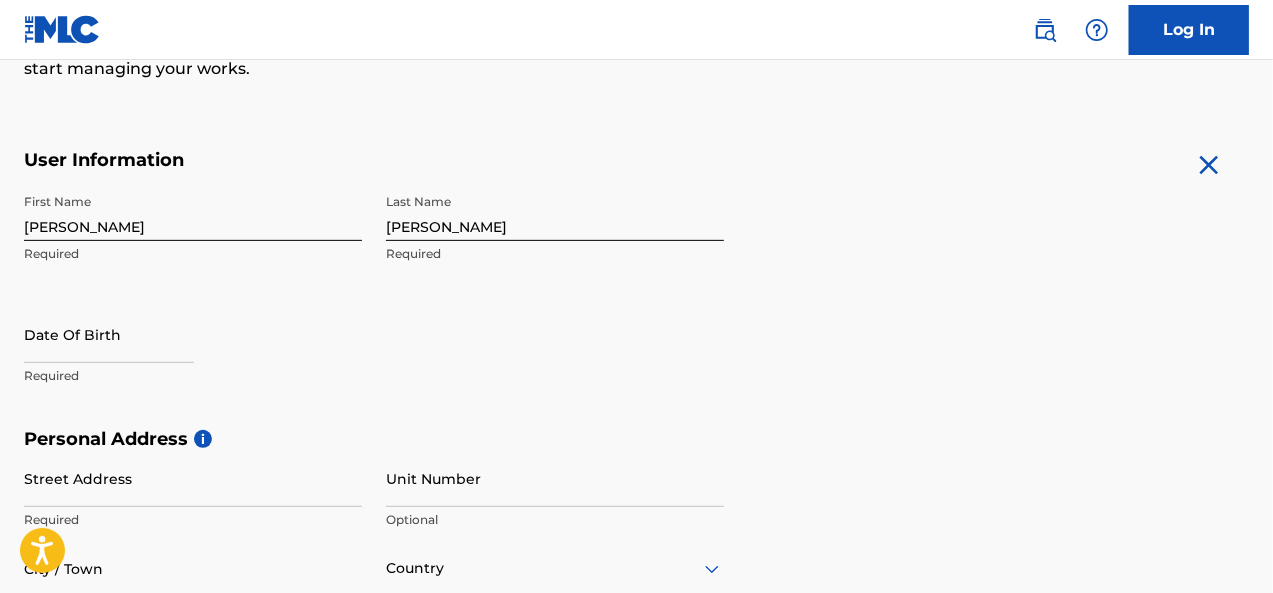 click on "Required" at bounding box center [193, 376] 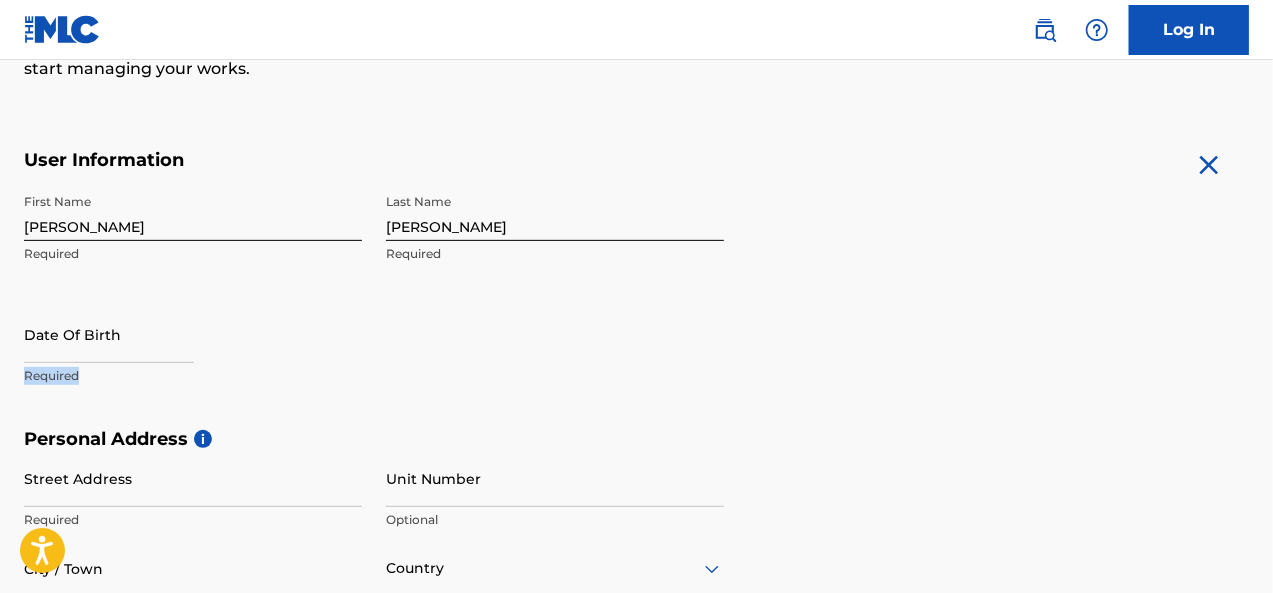 click on "Required" at bounding box center (193, 376) 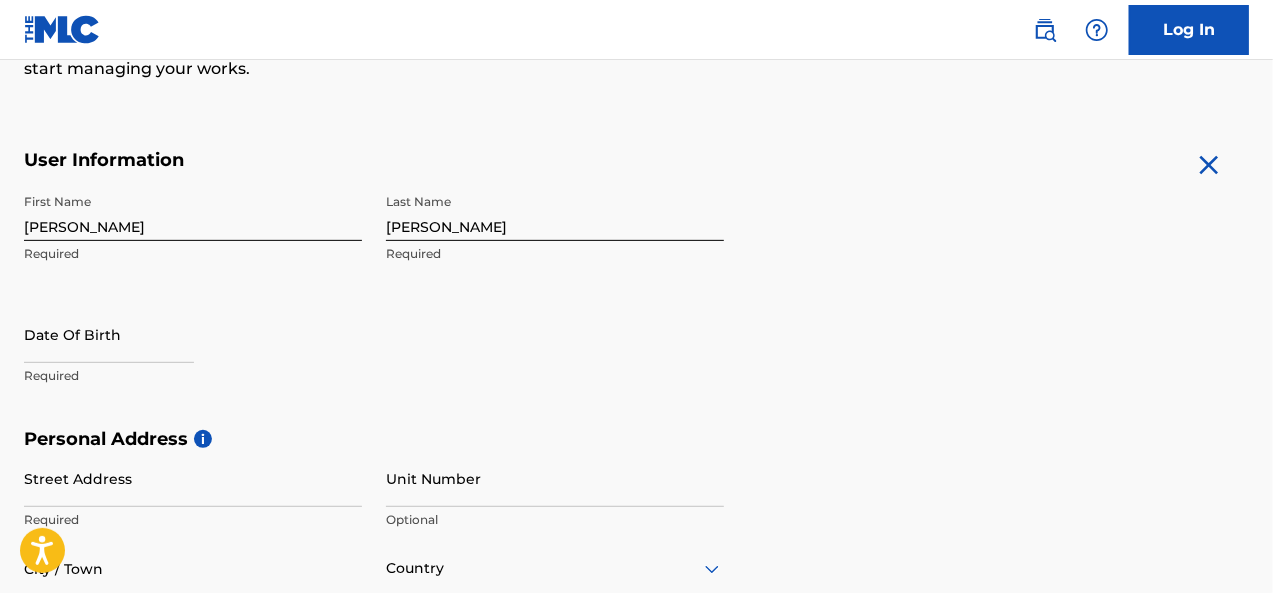 click on "First Name [PERSON_NAME] Required Last Name [PERSON_NAME] Required Date Of Birth Required" at bounding box center (374, 306) 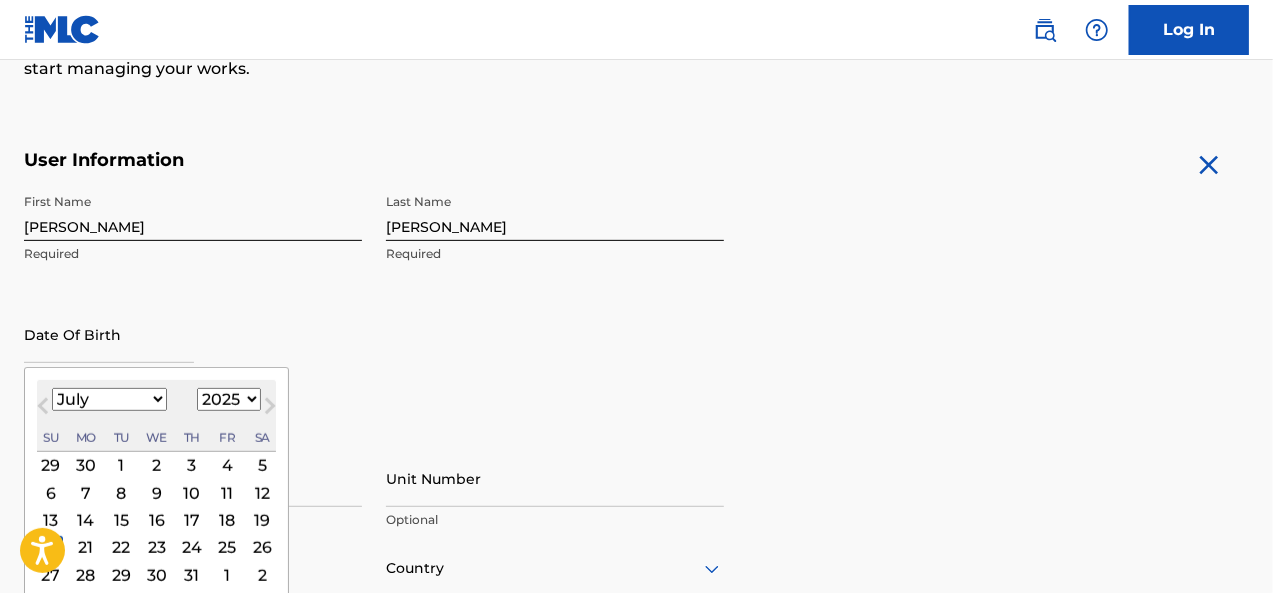 click at bounding box center [109, 334] 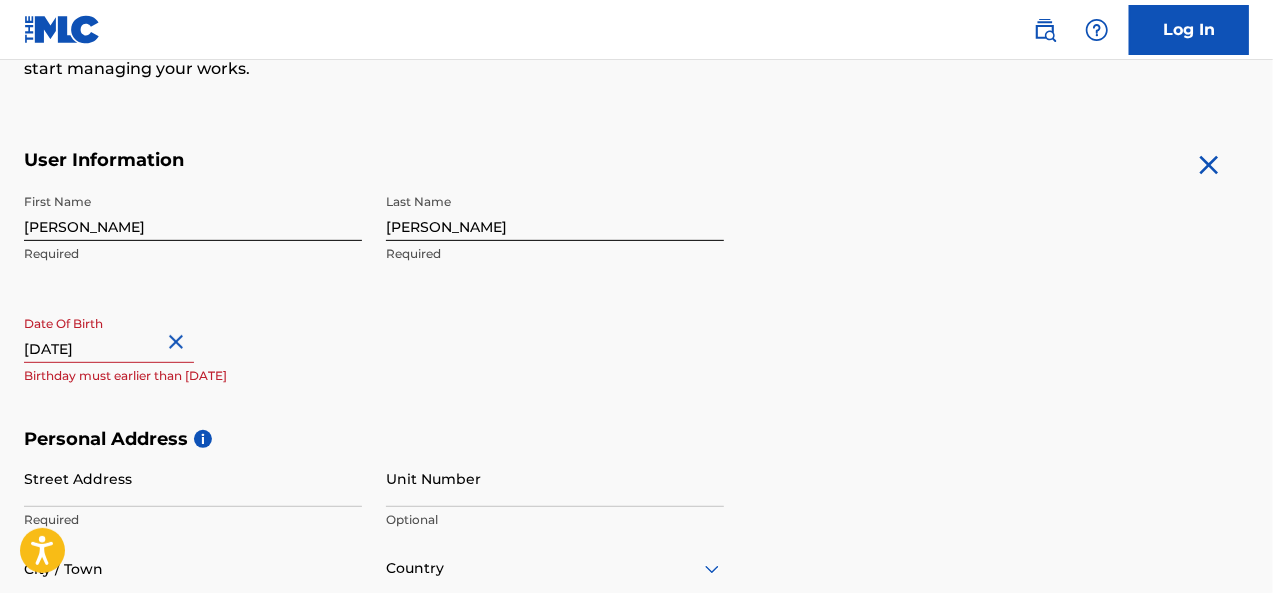 click on "[DATE]" at bounding box center [109, 334] 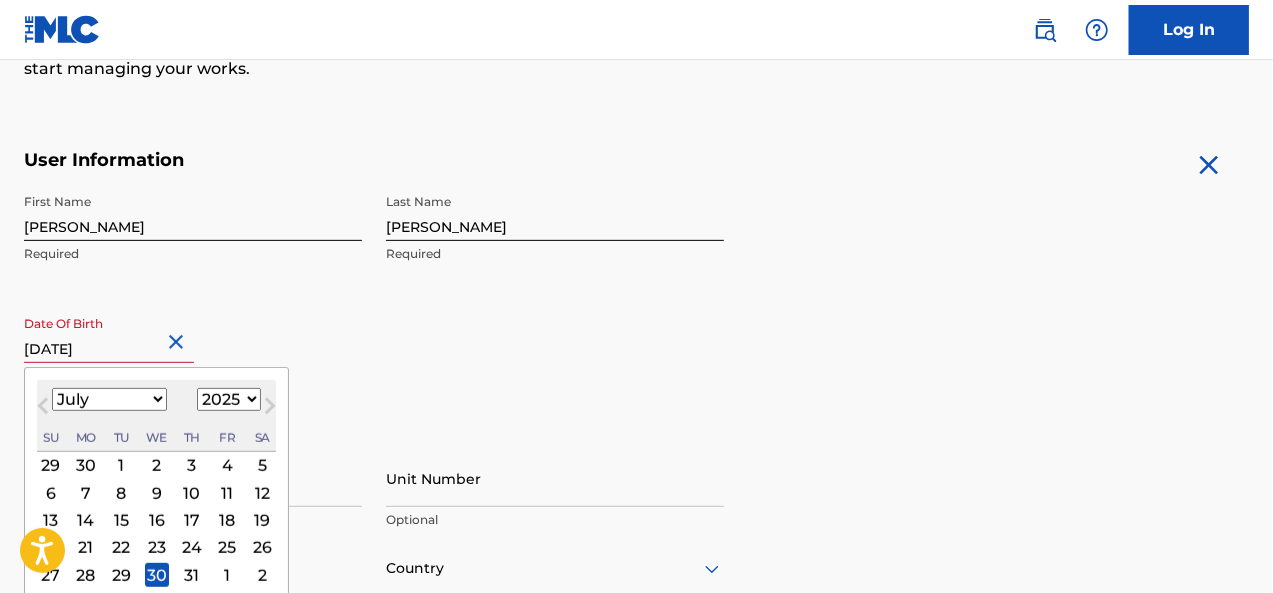 click on "January February March April May June July August September October November December" at bounding box center (109, 399) 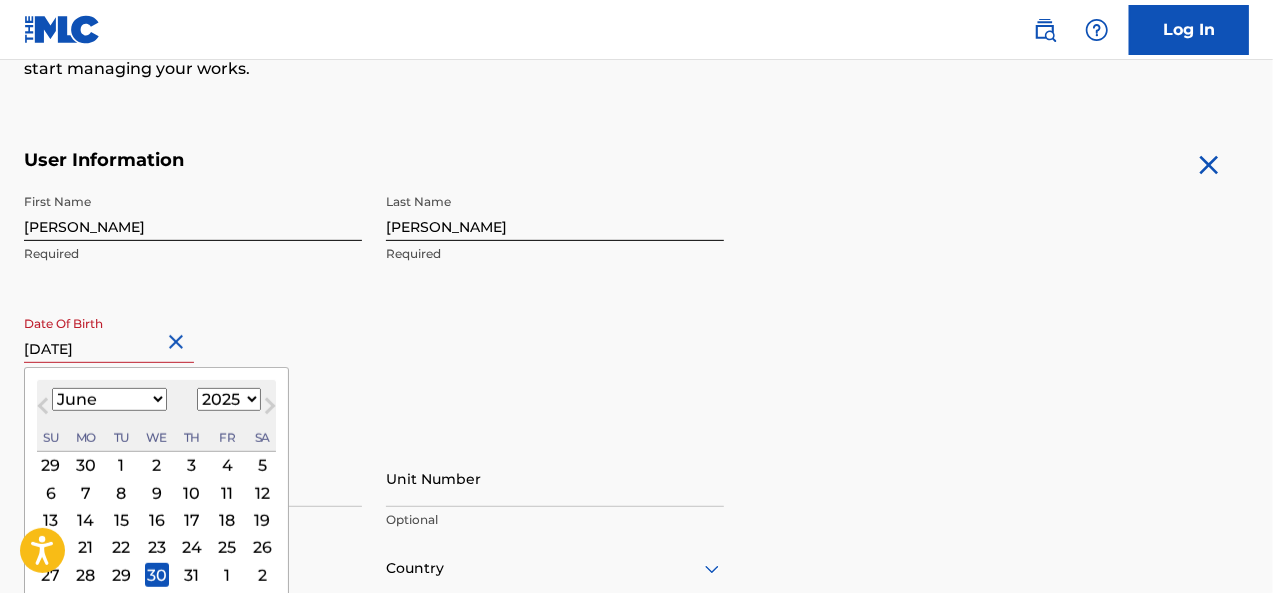click on "January February March April May June July August September October November December" at bounding box center (109, 399) 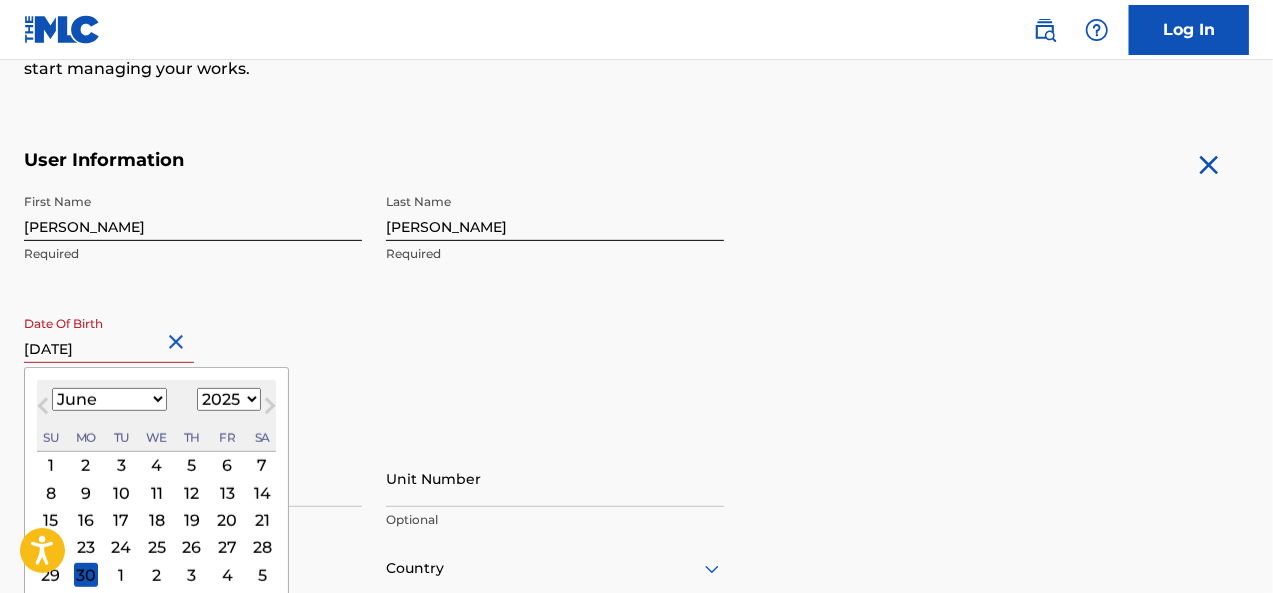 click on "1899 1900 1901 1902 1903 1904 1905 1906 1907 1908 1909 1910 1911 1912 1913 1914 1915 1916 1917 1918 1919 1920 1921 1922 1923 1924 1925 1926 1927 1928 1929 1930 1931 1932 1933 1934 1935 1936 1937 1938 1939 1940 1941 1942 1943 1944 1945 1946 1947 1948 1949 1950 1951 1952 1953 1954 1955 1956 1957 1958 1959 1960 1961 1962 1963 1964 1965 1966 1967 1968 1969 1970 1971 1972 1973 1974 1975 1976 1977 1978 1979 1980 1981 1982 1983 1984 1985 1986 1987 1988 1989 1990 1991 1992 1993 1994 1995 1996 1997 1998 1999 2000 2001 2002 2003 2004 2005 2006 2007 2008 2009 2010 2011 2012 2013 2014 2015 2016 2017 2018 2019 2020 2021 2022 2023 2024 2025 2026 2027 2028 2029 2030 2031 2032 2033 2034 2035 2036 2037 2038 2039 2040 2041 2042 2043 2044 2045 2046 2047 2048 2049 2050 2051 2052 2053 2054 2055 2056 2057 2058 2059 2060 2061 2062 2063 2064 2065 2066 2067 2068 2069 2070 2071 2072 2073 2074 2075 2076 2077 2078 2079 2080 2081 2082 2083 2084 2085 2086 2087 2088 2089 2090 2091 2092 2093 2094 2095 2096 2097 2098 2099 2100" at bounding box center [229, 399] 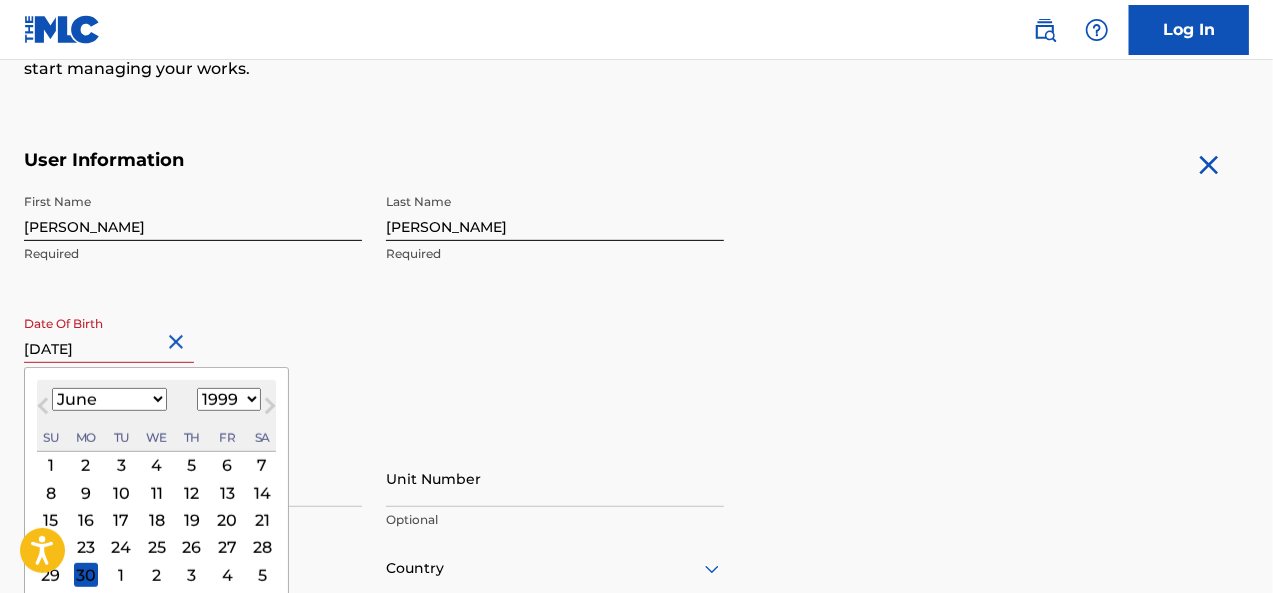 click on "1899 1900 1901 1902 1903 1904 1905 1906 1907 1908 1909 1910 1911 1912 1913 1914 1915 1916 1917 1918 1919 1920 1921 1922 1923 1924 1925 1926 1927 1928 1929 1930 1931 1932 1933 1934 1935 1936 1937 1938 1939 1940 1941 1942 1943 1944 1945 1946 1947 1948 1949 1950 1951 1952 1953 1954 1955 1956 1957 1958 1959 1960 1961 1962 1963 1964 1965 1966 1967 1968 1969 1970 1971 1972 1973 1974 1975 1976 1977 1978 1979 1980 1981 1982 1983 1984 1985 1986 1987 1988 1989 1990 1991 1992 1993 1994 1995 1996 1997 1998 1999 2000 2001 2002 2003 2004 2005 2006 2007 2008 2009 2010 2011 2012 2013 2014 2015 2016 2017 2018 2019 2020 2021 2022 2023 2024 2025 2026 2027 2028 2029 2030 2031 2032 2033 2034 2035 2036 2037 2038 2039 2040 2041 2042 2043 2044 2045 2046 2047 2048 2049 2050 2051 2052 2053 2054 2055 2056 2057 2058 2059 2060 2061 2062 2063 2064 2065 2066 2067 2068 2069 2070 2071 2072 2073 2074 2075 2076 2077 2078 2079 2080 2081 2082 2083 2084 2085 2086 2087 2088 2089 2090 2091 2092 2093 2094 2095 2096 2097 2098 2099 2100" at bounding box center [229, 399] 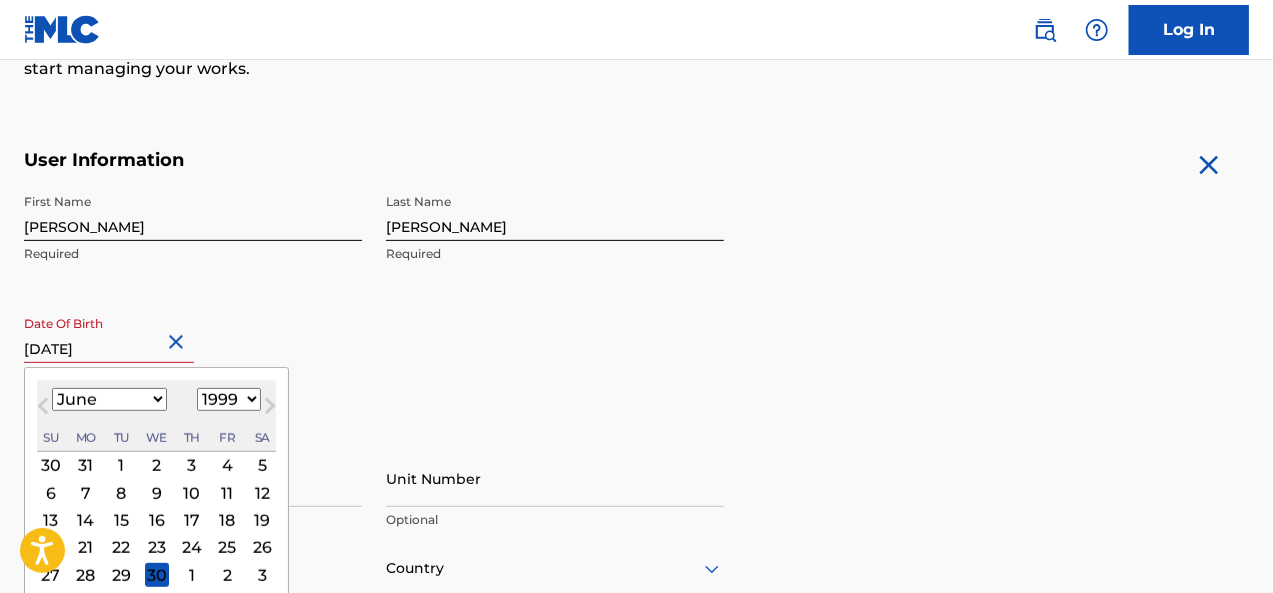 click on "30" at bounding box center (157, 575) 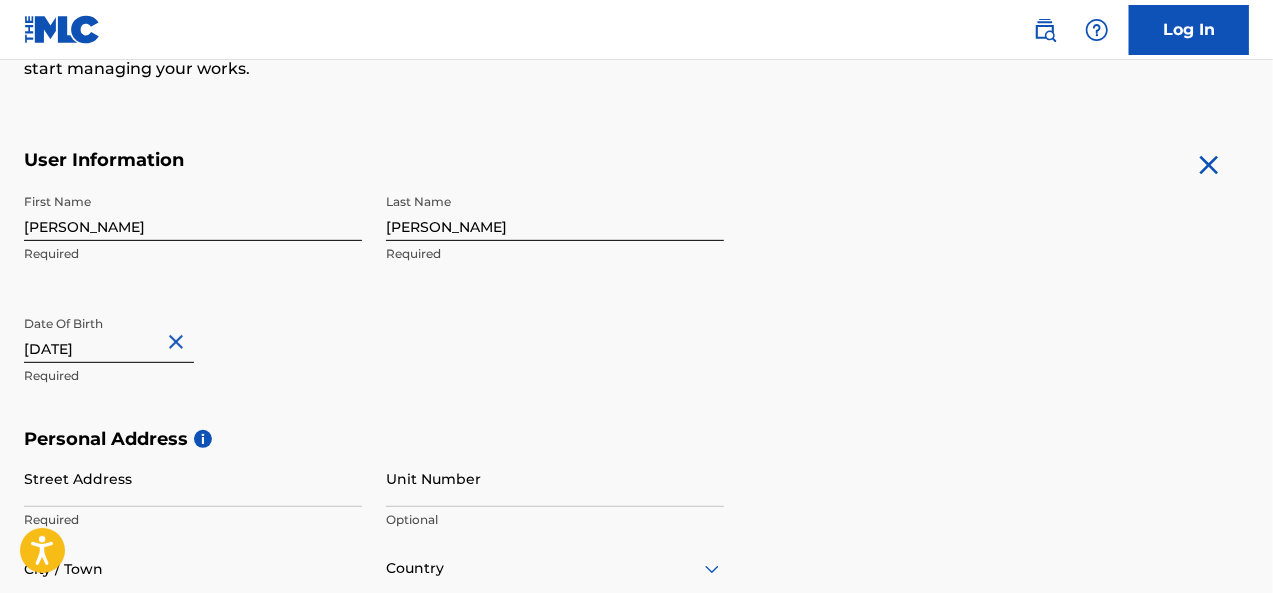 select on "5" 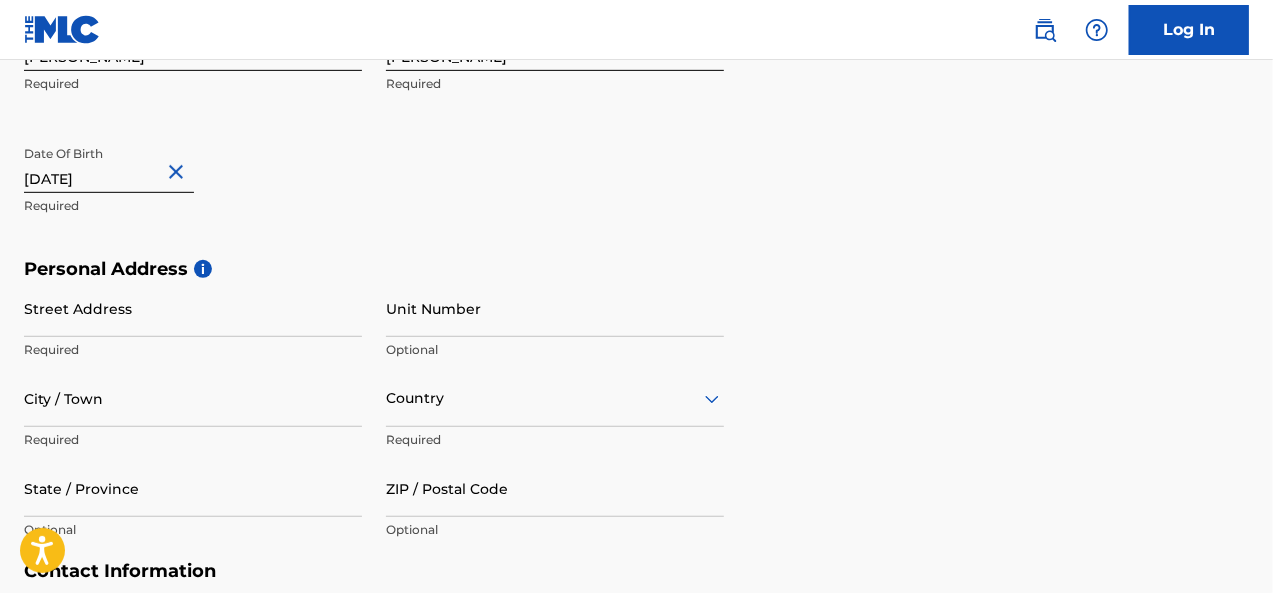 scroll, scrollTop: 497, scrollLeft: 0, axis: vertical 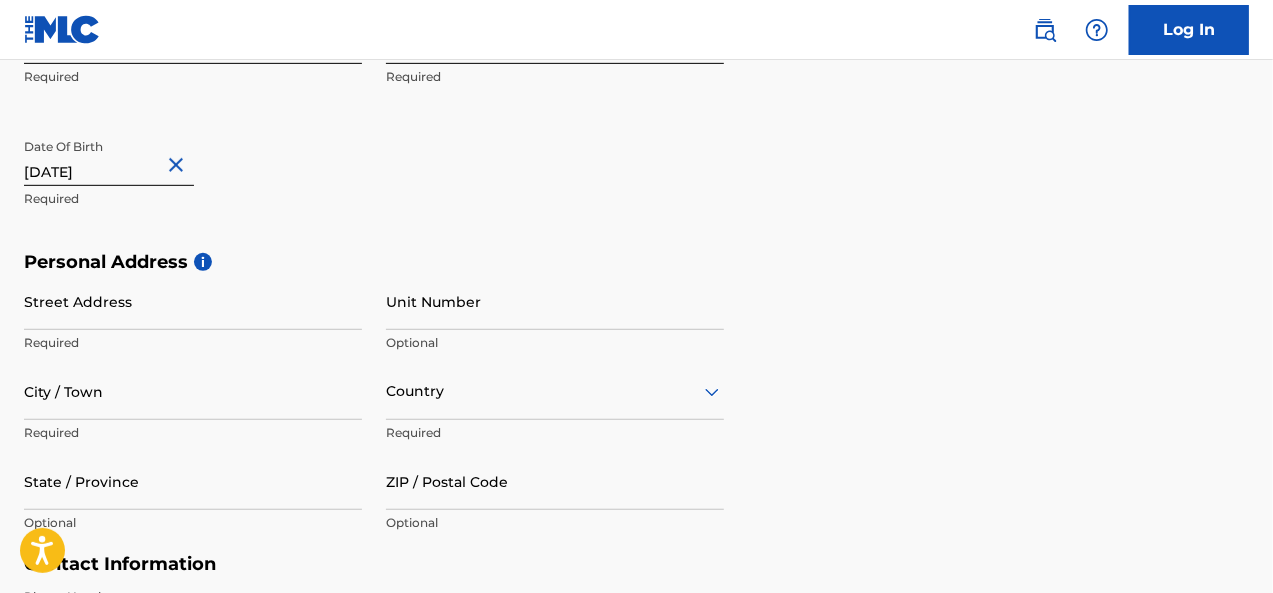 click on "Required" at bounding box center (193, 343) 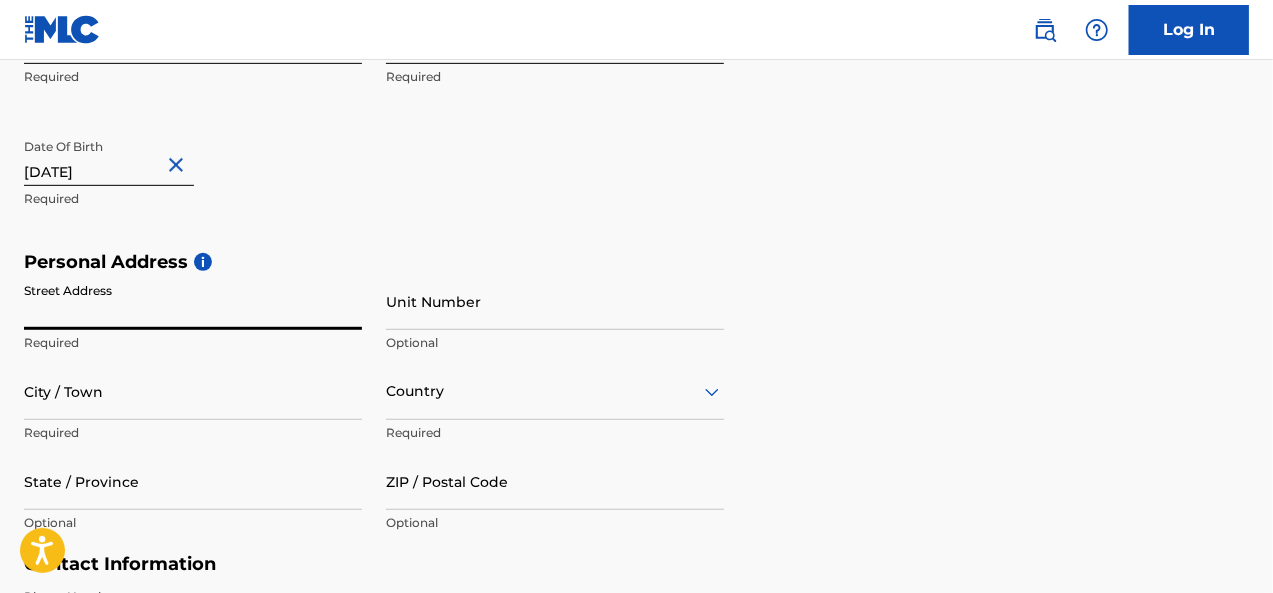 click on "Street Address" at bounding box center [193, 301] 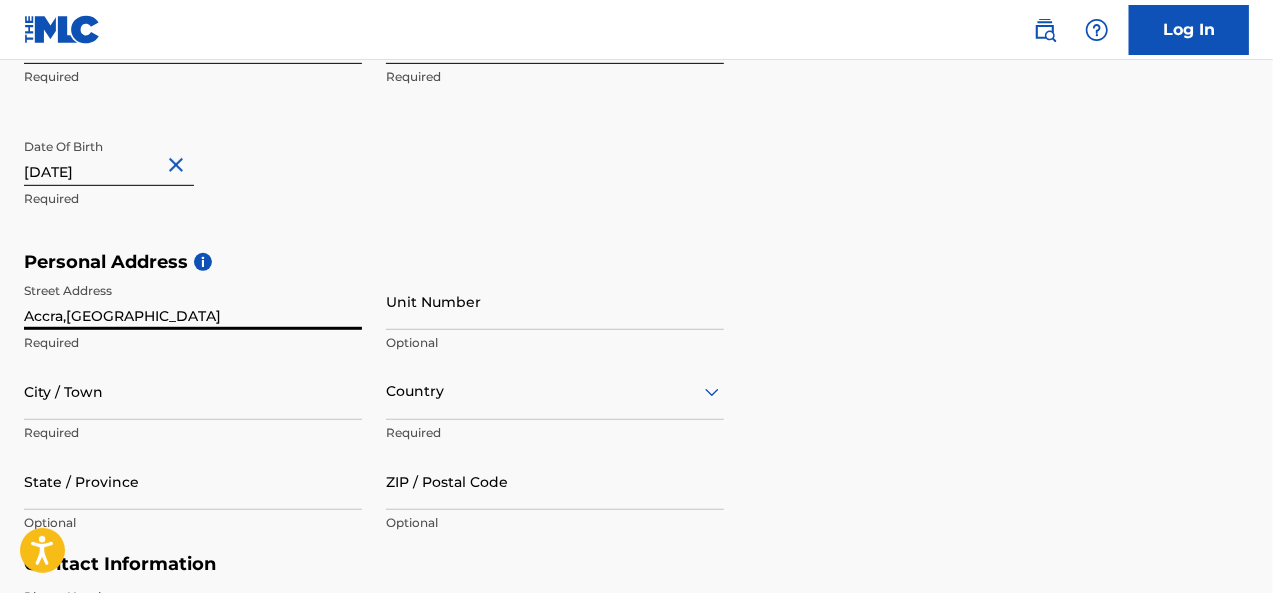 type on "Accra,[GEOGRAPHIC_DATA]" 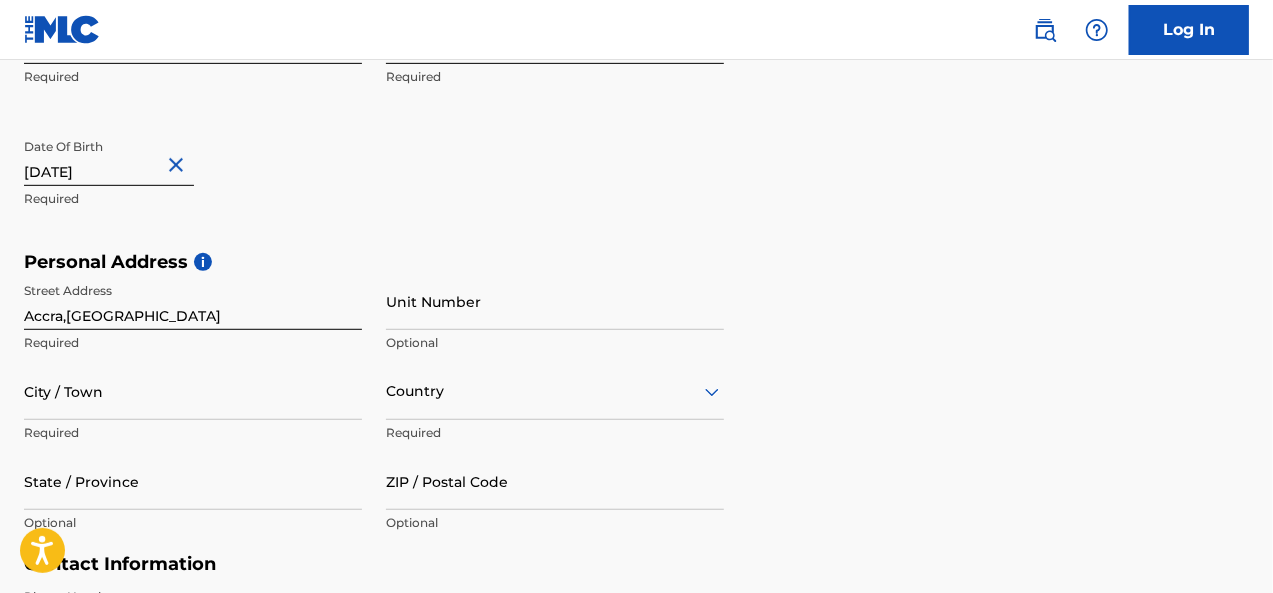 click on "First Name [PERSON_NAME] Required Last Name [PERSON_NAME] Required Date Of Birth [DEMOGRAPHIC_DATA] Required" at bounding box center [374, 129] 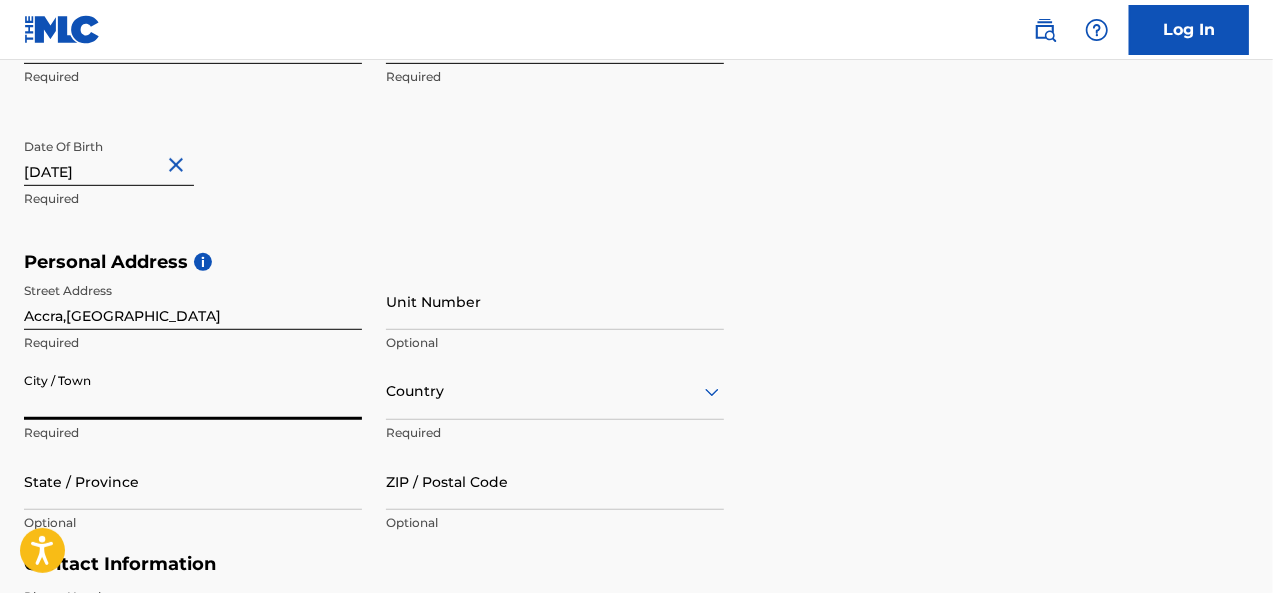 click on "City / Town" at bounding box center [193, 391] 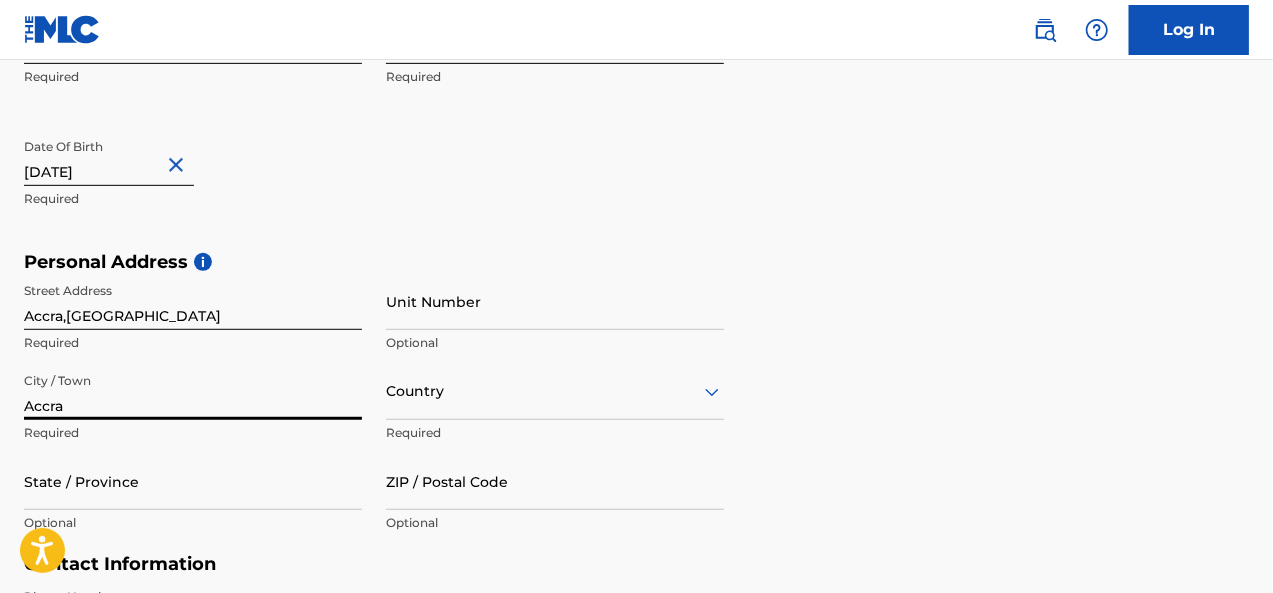 type on "Accra" 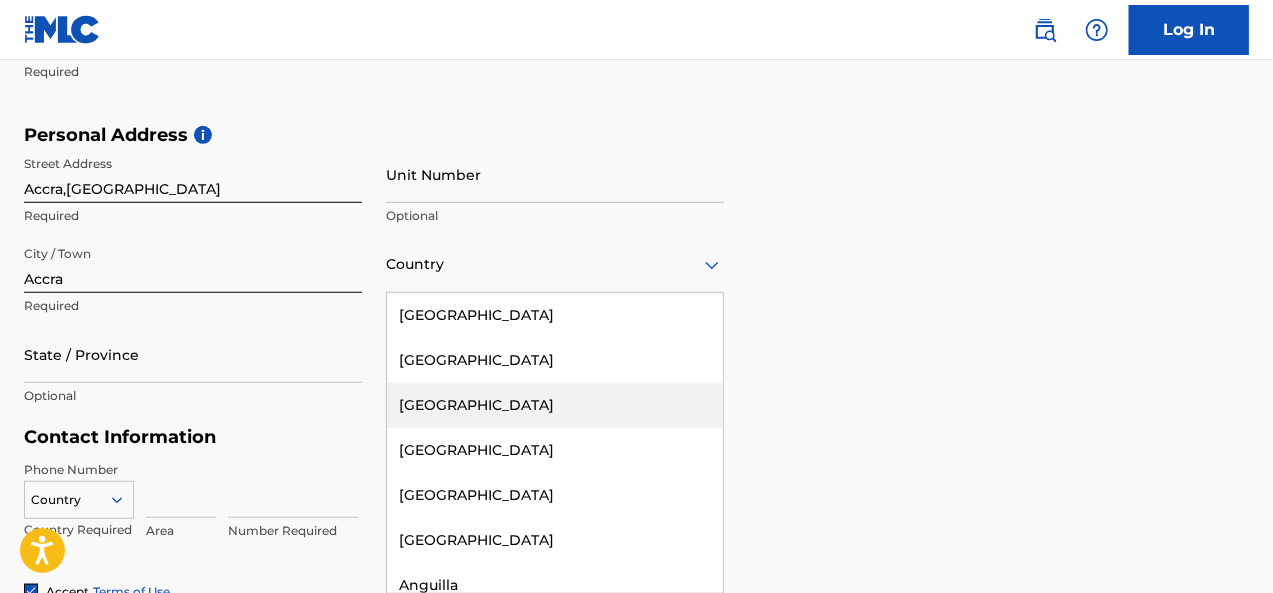 click on "223 results available. Use Up and Down to choose options, press Enter to select the currently focused option, press Escape to exit the menu, press Tab to select the option and exit the menu. Country [GEOGRAPHIC_DATA] [GEOGRAPHIC_DATA] [GEOGRAPHIC_DATA] [GEOGRAPHIC_DATA] [GEOGRAPHIC_DATA] [GEOGRAPHIC_DATA] [GEOGRAPHIC_DATA] [GEOGRAPHIC_DATA] [GEOGRAPHIC_DATA] [GEOGRAPHIC_DATA] [GEOGRAPHIC_DATA] [GEOGRAPHIC_DATA] [GEOGRAPHIC_DATA] [GEOGRAPHIC_DATA] [GEOGRAPHIC_DATA] [GEOGRAPHIC_DATA] [GEOGRAPHIC_DATA] [GEOGRAPHIC_DATA] [GEOGRAPHIC_DATA] [GEOGRAPHIC_DATA] [GEOGRAPHIC_DATA] [GEOGRAPHIC_DATA] [GEOGRAPHIC_DATA] [GEOGRAPHIC_DATA] [GEOGRAPHIC_DATA] [GEOGRAPHIC_DATA] [GEOGRAPHIC_DATA] [GEOGRAPHIC_DATA] [GEOGRAPHIC_DATA] [GEOGRAPHIC_DATA] [GEOGRAPHIC_DATA] [GEOGRAPHIC_DATA] [GEOGRAPHIC_DATA] [GEOGRAPHIC_DATA] [GEOGRAPHIC_DATA] [GEOGRAPHIC_DATA] [GEOGRAPHIC_DATA] [GEOGRAPHIC_DATA] [GEOGRAPHIC_DATA] [GEOGRAPHIC_DATA] [GEOGRAPHIC_DATA] [GEOGRAPHIC_DATA] [GEOGRAPHIC_DATA] [GEOGRAPHIC_DATA] [GEOGRAPHIC_DATA] [GEOGRAPHIC_DATA], [GEOGRAPHIC_DATA] [GEOGRAPHIC_DATA] [GEOGRAPHIC_DATA] [GEOGRAPHIC_DATA] [GEOGRAPHIC_DATA] [GEOGRAPHIC_DATA] [GEOGRAPHIC_DATA] [GEOGRAPHIC_DATA] [GEOGRAPHIC_DATA] [GEOGRAPHIC_DATA] [GEOGRAPHIC_DATA] [GEOGRAPHIC_DATA] [GEOGRAPHIC_DATA] [GEOGRAPHIC_DATA] [GEOGRAPHIC_DATA] [GEOGRAPHIC_DATA] [GEOGRAPHIC_DATA] [GEOGRAPHIC_DATA] [GEOGRAPHIC_DATA] ([GEOGRAPHIC_DATA]) [GEOGRAPHIC_DATA] [GEOGRAPHIC_DATA] [GEOGRAPHIC_DATA] [GEOGRAPHIC_DATA] [GEOGRAPHIC_DATA] [GEOGRAPHIC_DATA] [GEOGRAPHIC_DATA] [GEOGRAPHIC_DATA] [US_STATE] [GEOGRAPHIC_DATA] [GEOGRAPHIC_DATA] [GEOGRAPHIC_DATA] [GEOGRAPHIC_DATA] [GEOGRAPHIC_DATA] [GEOGRAPHIC_DATA] [GEOGRAPHIC_DATA]" at bounding box center [555, 264] 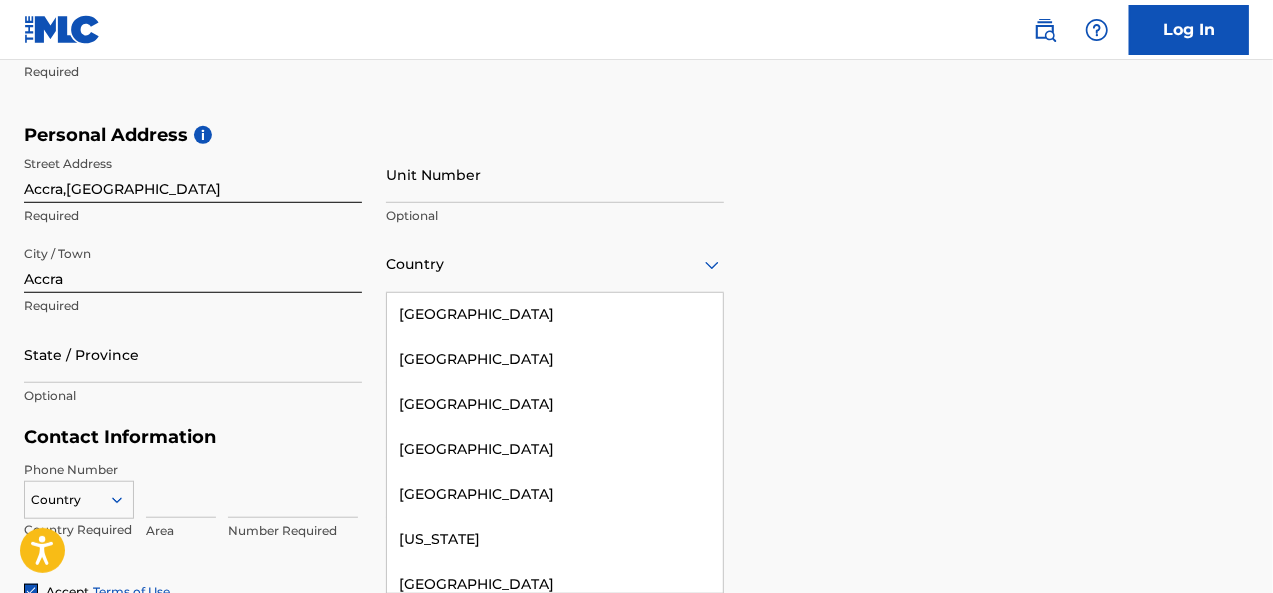 scroll, scrollTop: 3090, scrollLeft: 0, axis: vertical 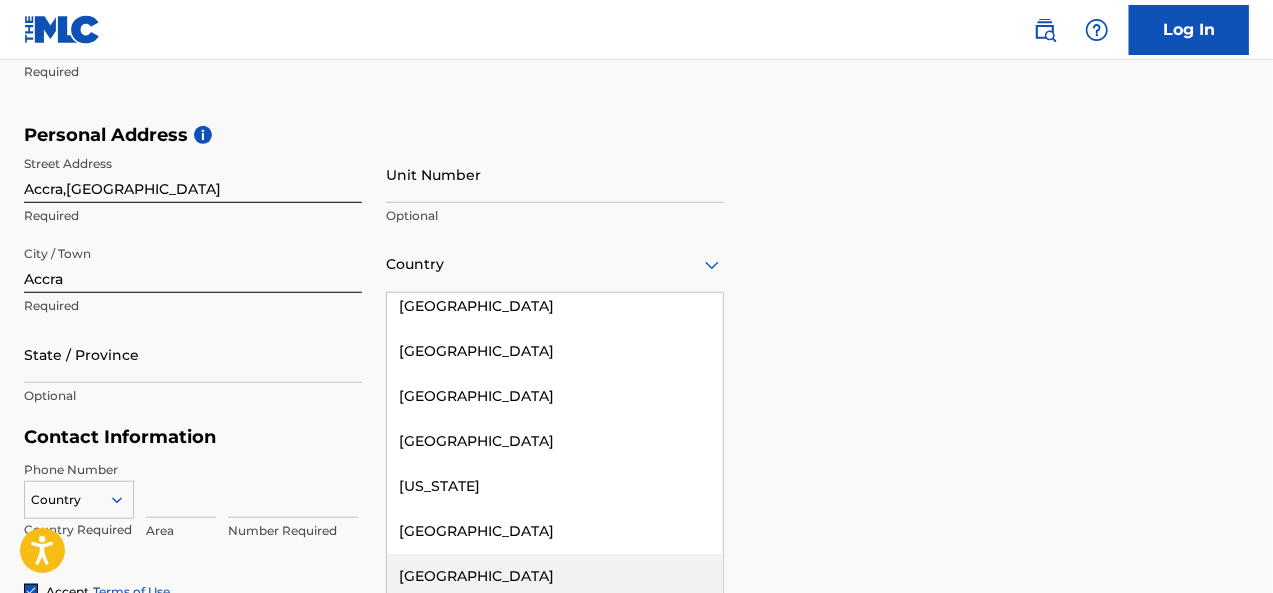 click on "[GEOGRAPHIC_DATA]" at bounding box center [555, 576] 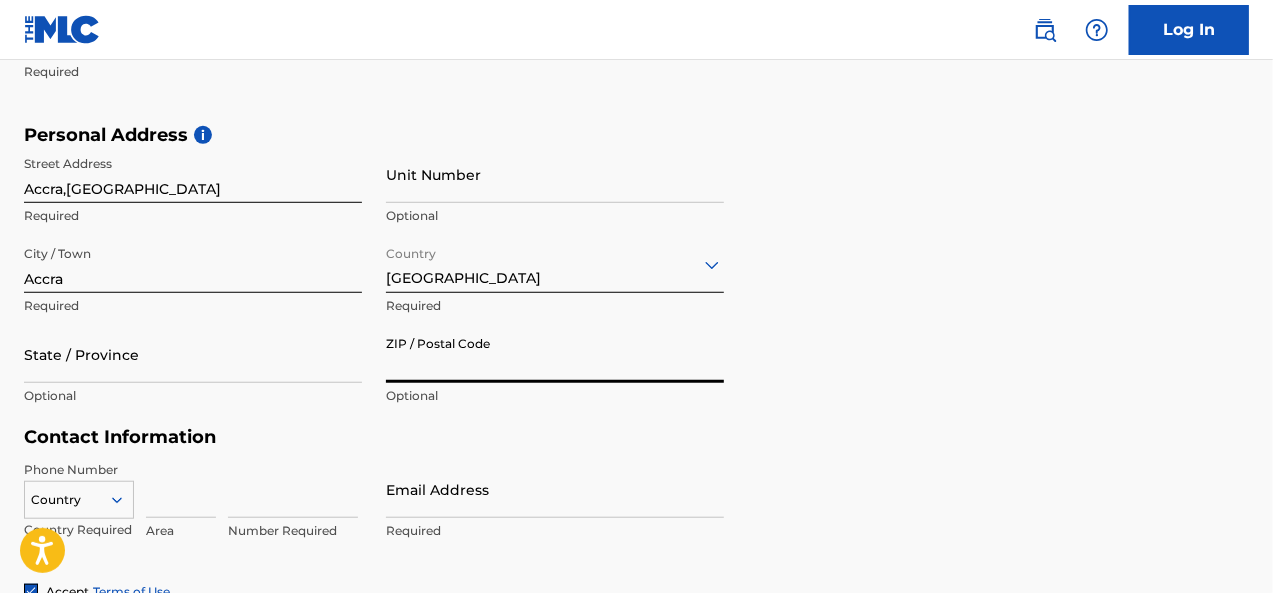 click on "ZIP / Postal Code" at bounding box center (555, 354) 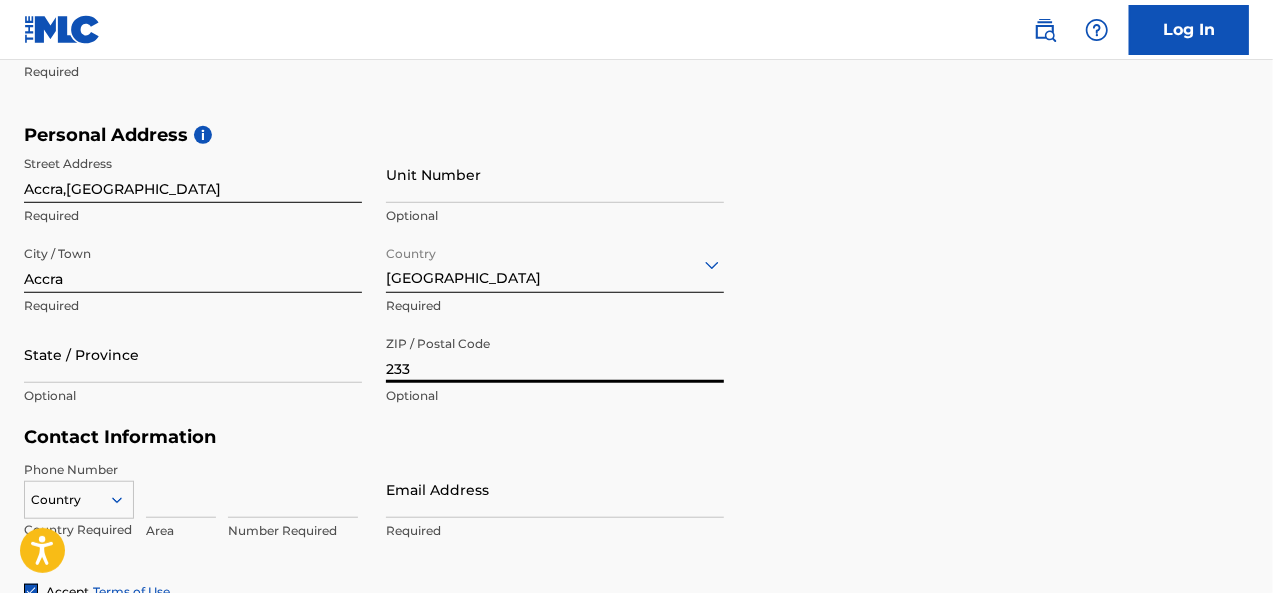 type on "233" 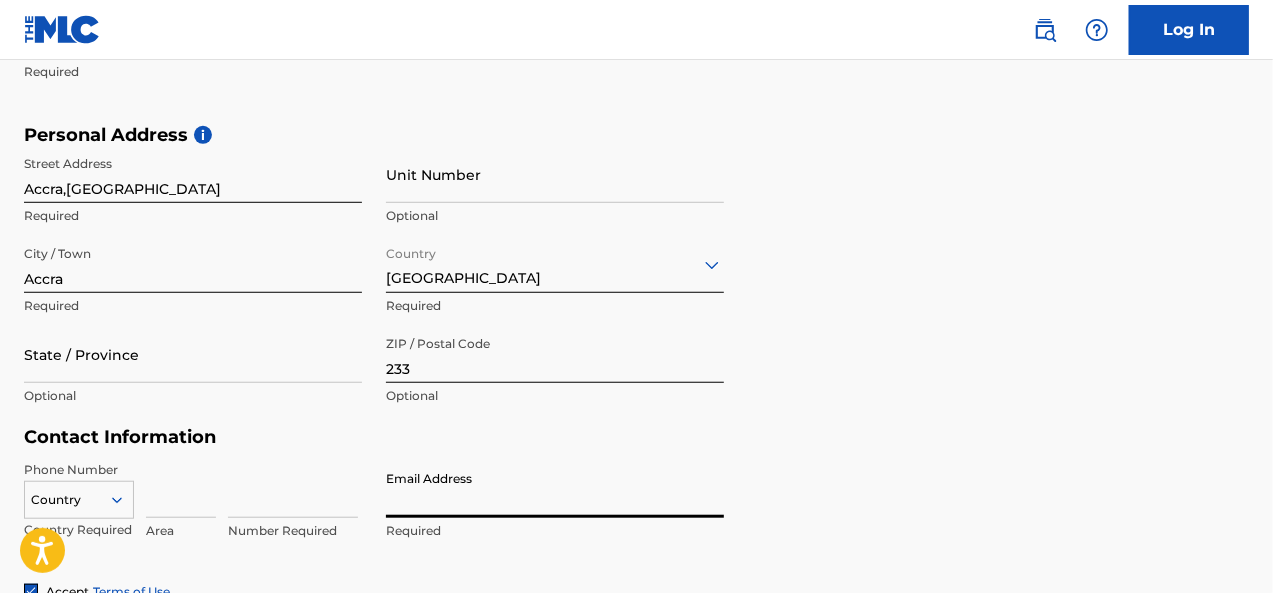 click on "Email Address" at bounding box center (555, 489) 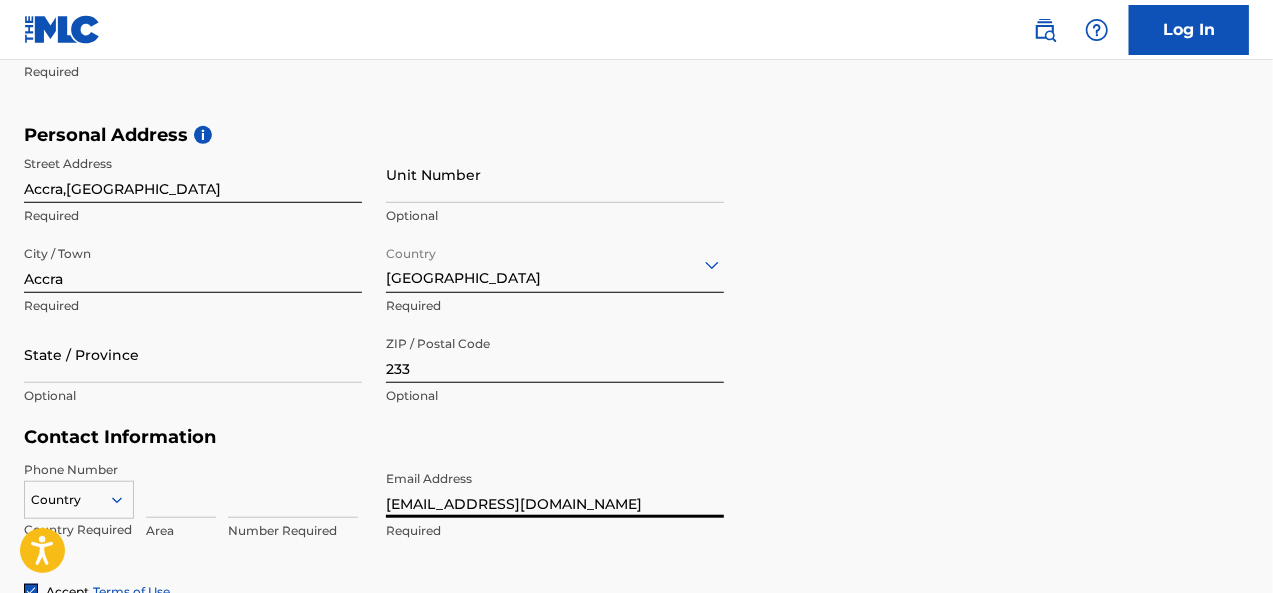 type on "[EMAIL_ADDRESS][DOMAIN_NAME]" 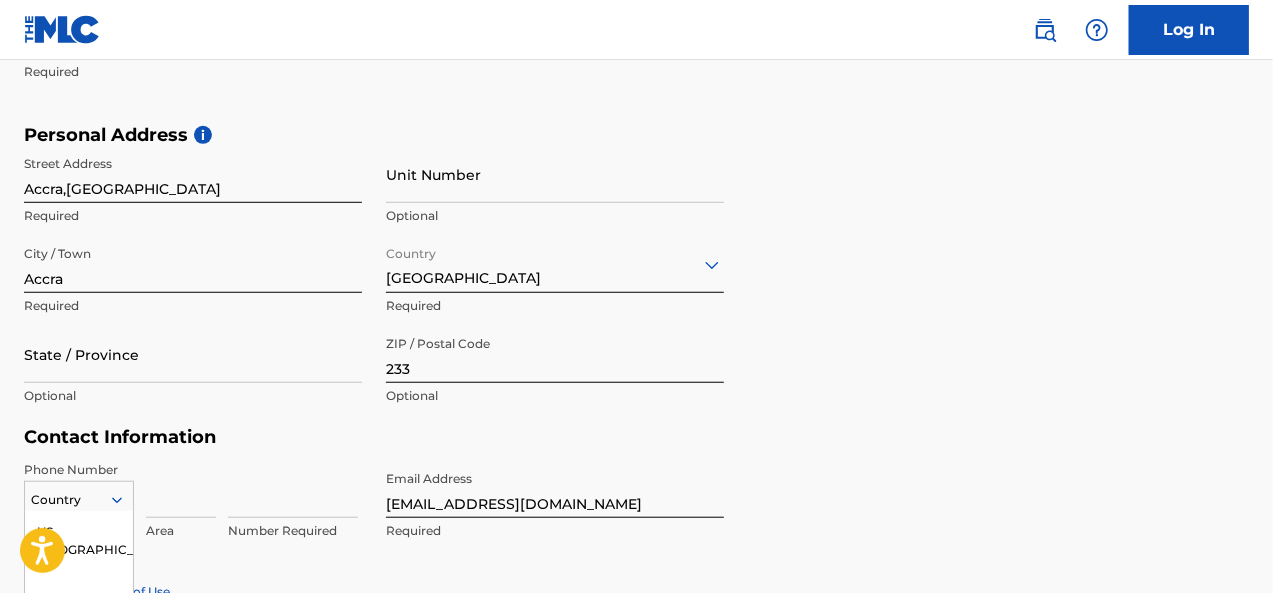 scroll, scrollTop: 842, scrollLeft: 0, axis: vertical 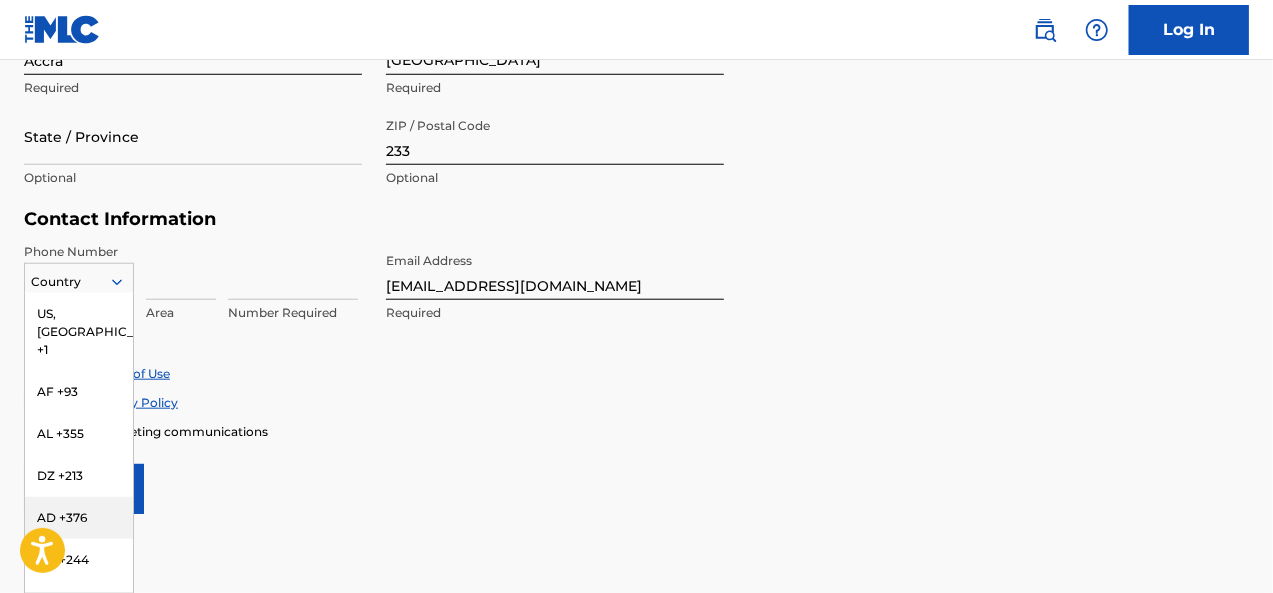 click on "216 results available. Use Up and Down to choose options, press Enter to select the currently focused option, press Escape to exit the menu, press Tab to select the option and exit the menu. Country [GEOGRAPHIC_DATA], [GEOGRAPHIC_DATA] +1 AF +93 AL +355 DZ +213 AD +376 AO +244 AI +1264 AG +1268 AR +54 AM +374 AW +297 AU +61 AT +43 AZ +994 BS +1242 BH +973 BD +880 BB +1246 BY +375 BE +32 BZ +501 BJ +229 BM +1441 BT +975 BO +591 BA +387 BW +267 BR +55 BN +673 BG +359 BF +226 BI +257 KH +855 CM +237 CV +238 KY +1345 CF +236 TD +235 CL +56 CN +86 CO +57 KM +269 CG, CD +242 CK +682 CR +506 CI +225 HR +385 CU +53 CY +357 CZ +420 DK +45 DJ +253 DM +1767 DO +1809 EC +593 EG +20 SV +503 GQ +240 ER +291 EE +372 ET +251 FK +500 FO +298 FJ +679 FI +358 FR +33 GF +594 PF +689 GA +241 GM +220 GE +995 DE +49 GH +233 GI +350 GR +30 GL +299 GD +1473 GP +590 GT +502 GN +224 GW +245 GY +592 HT +509 VA, IT +39 HN +504 HK +852 HU +36 IS +354 IN +91 ID +62 IR +98 IQ +964 IE +353 IL +972 JM +1876 JP +81 JO +962 KZ +7 KE +254 KI +686 KP +850 KR +82 KW +965" at bounding box center [79, 278] 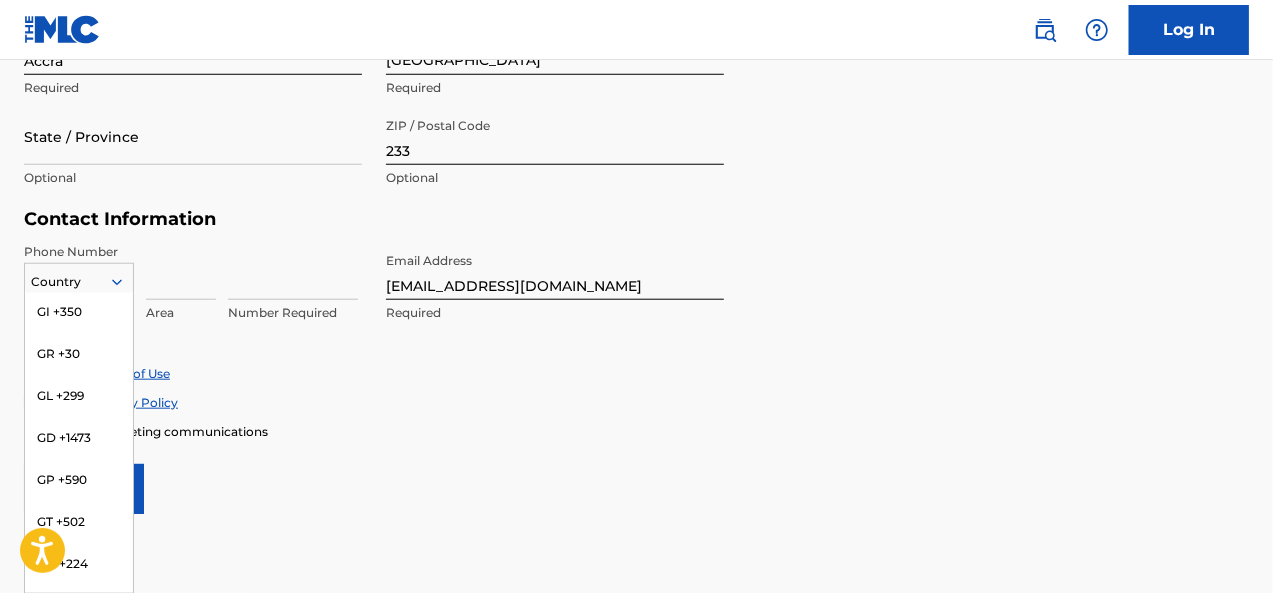 scroll, scrollTop: 3033, scrollLeft: 0, axis: vertical 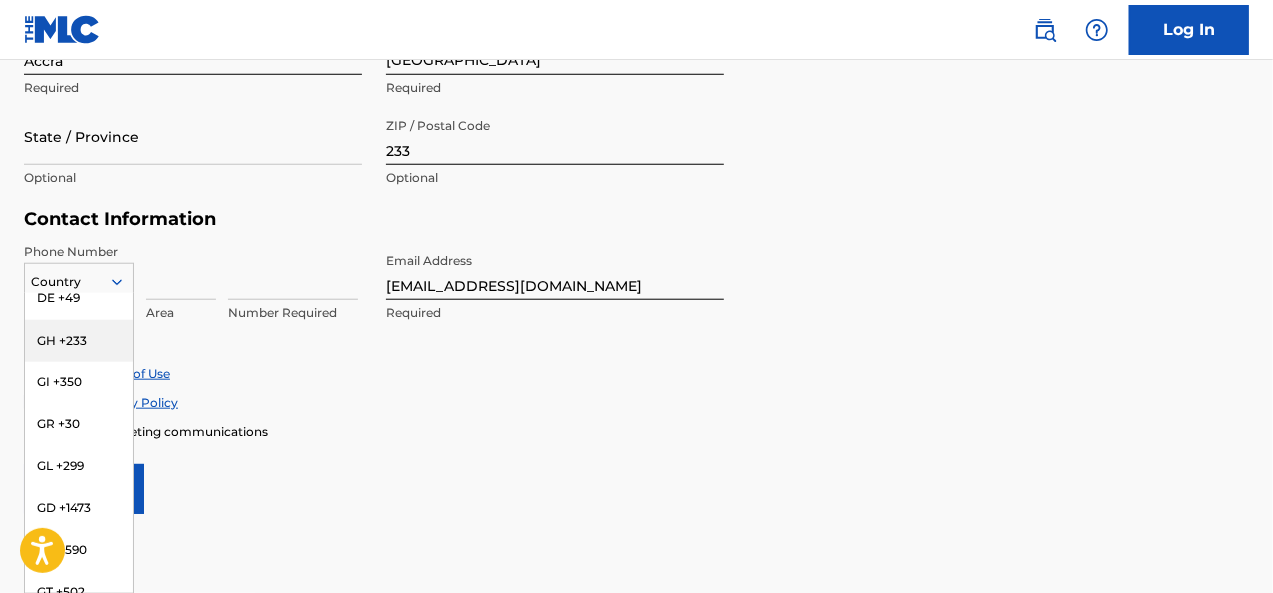 click on "GH +233" at bounding box center [79, 341] 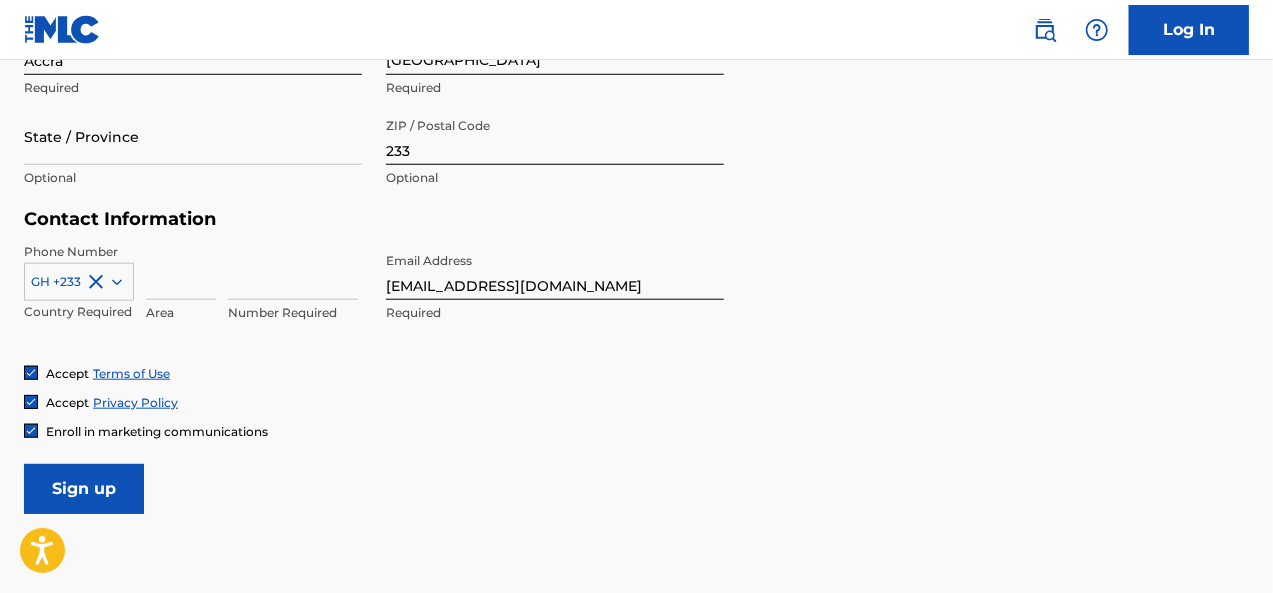 click at bounding box center [181, 271] 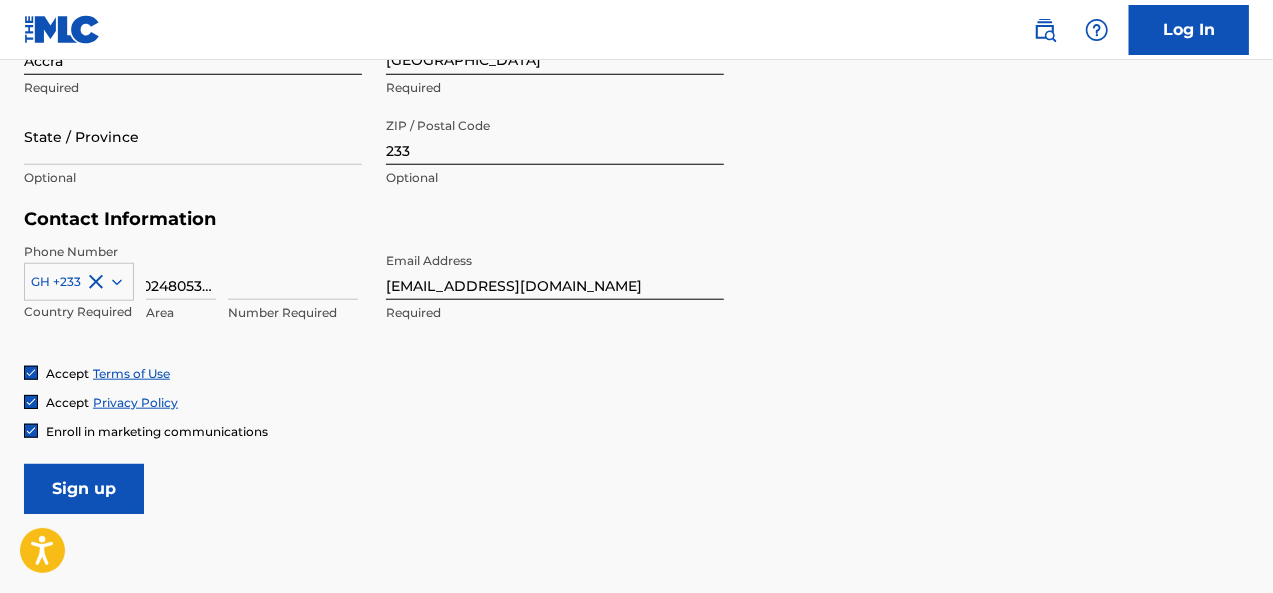 scroll, scrollTop: 0, scrollLeft: 12, axis: horizontal 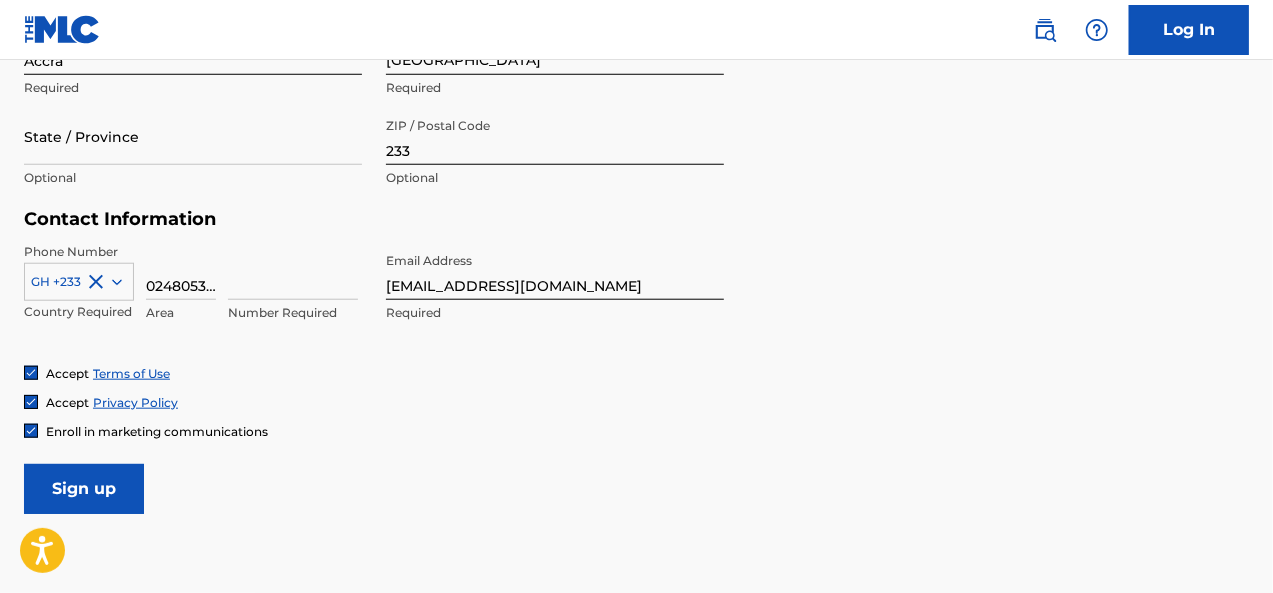 click on "Accept Terms of Use" at bounding box center (636, 373) 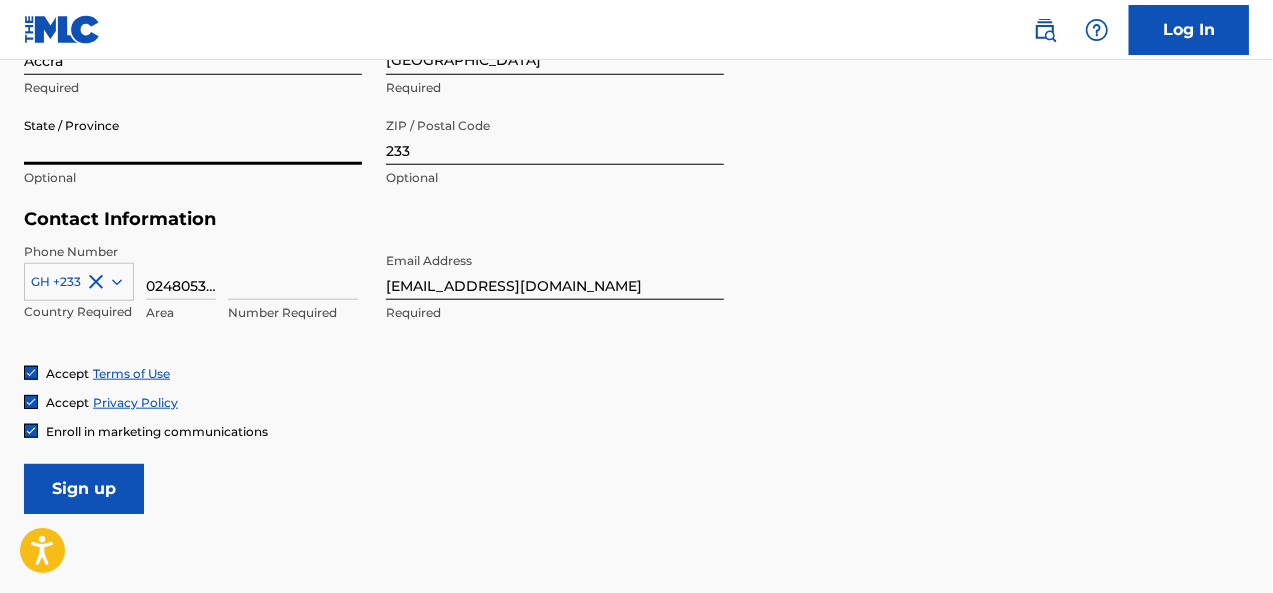 click on "State / Province" at bounding box center [193, 136] 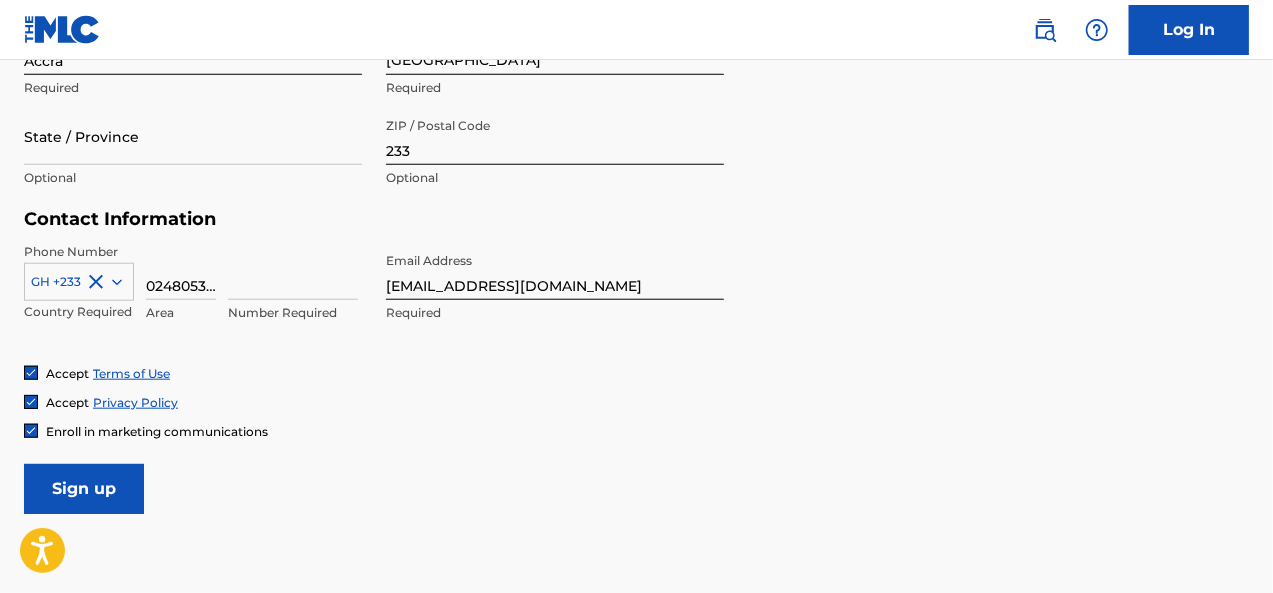 click on "Personal Address i Street Address [GEOGRAPHIC_DATA] Required Unit Number Optional City / Town Accra Required Country [GEOGRAPHIC_DATA] Required State / Province Optional ZIP / Postal Code 233 Optional" at bounding box center [636, 57] 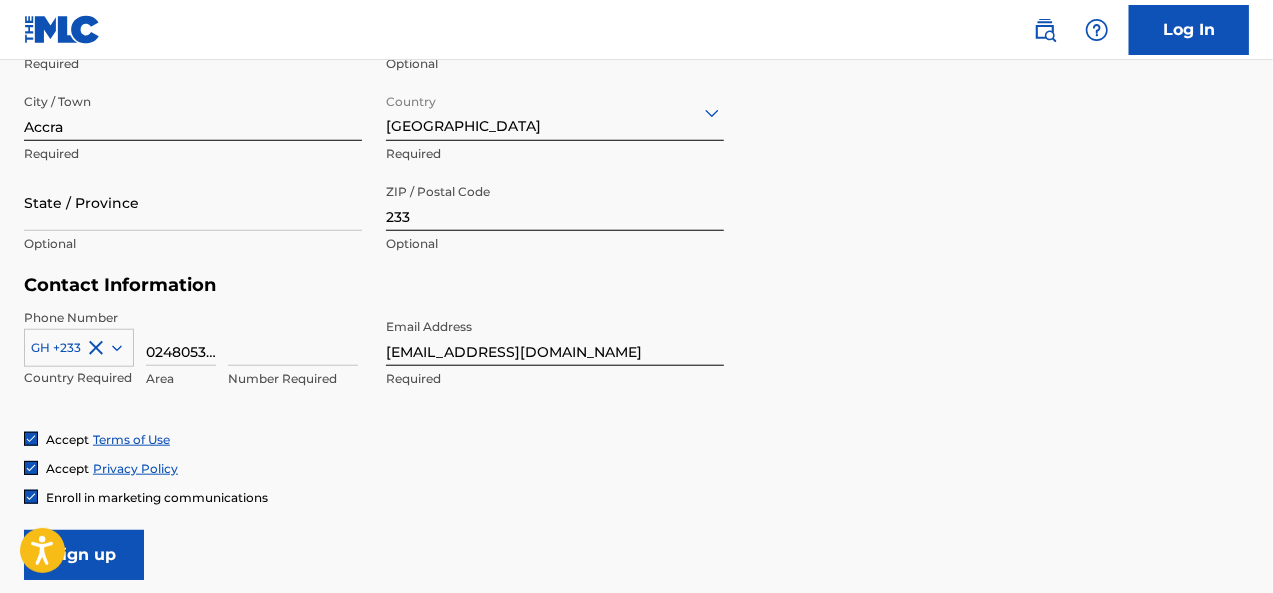 scroll, scrollTop: 650, scrollLeft: 0, axis: vertical 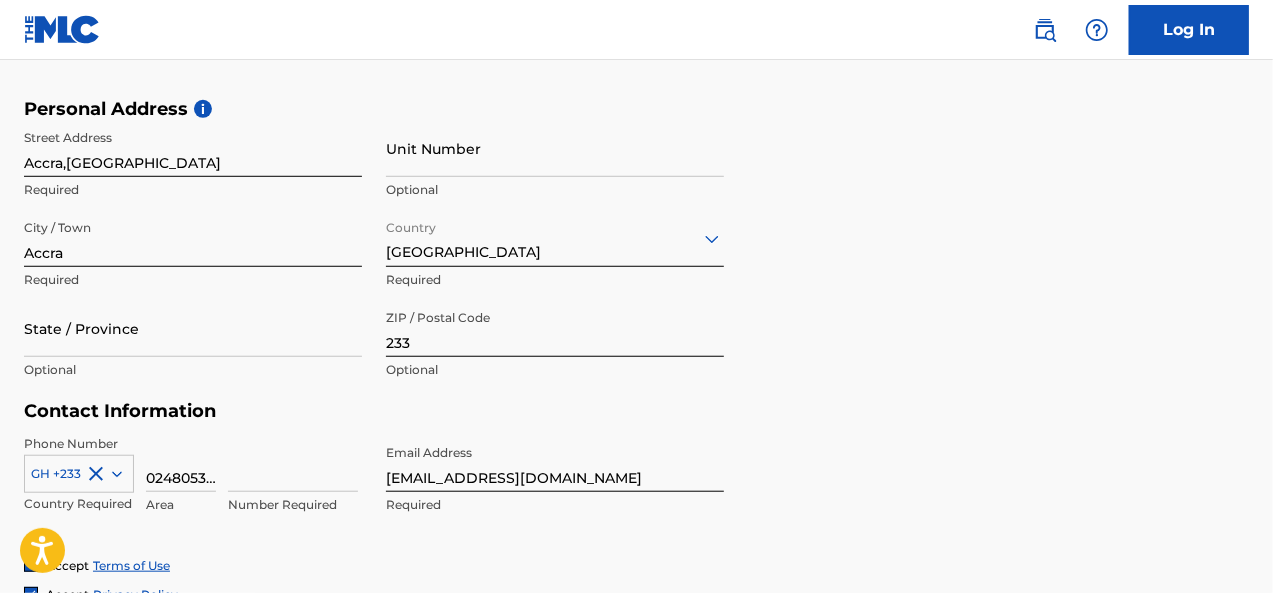 click on "Unit Number Optional" at bounding box center (555, 165) 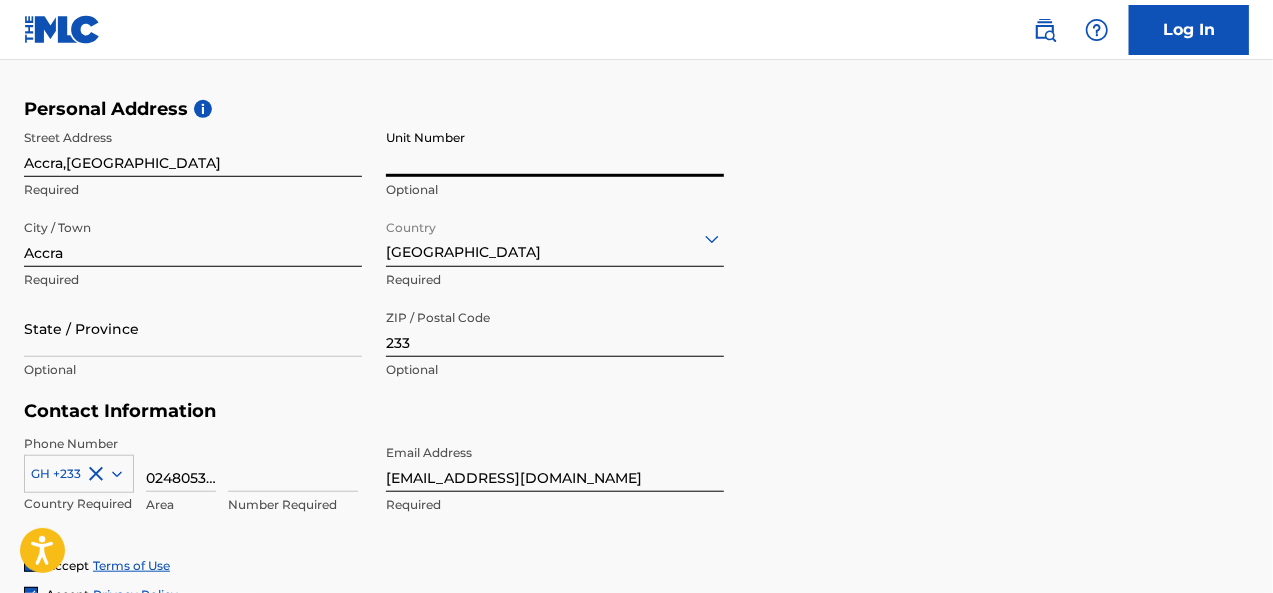 click on "Unit Number" at bounding box center (555, 148) 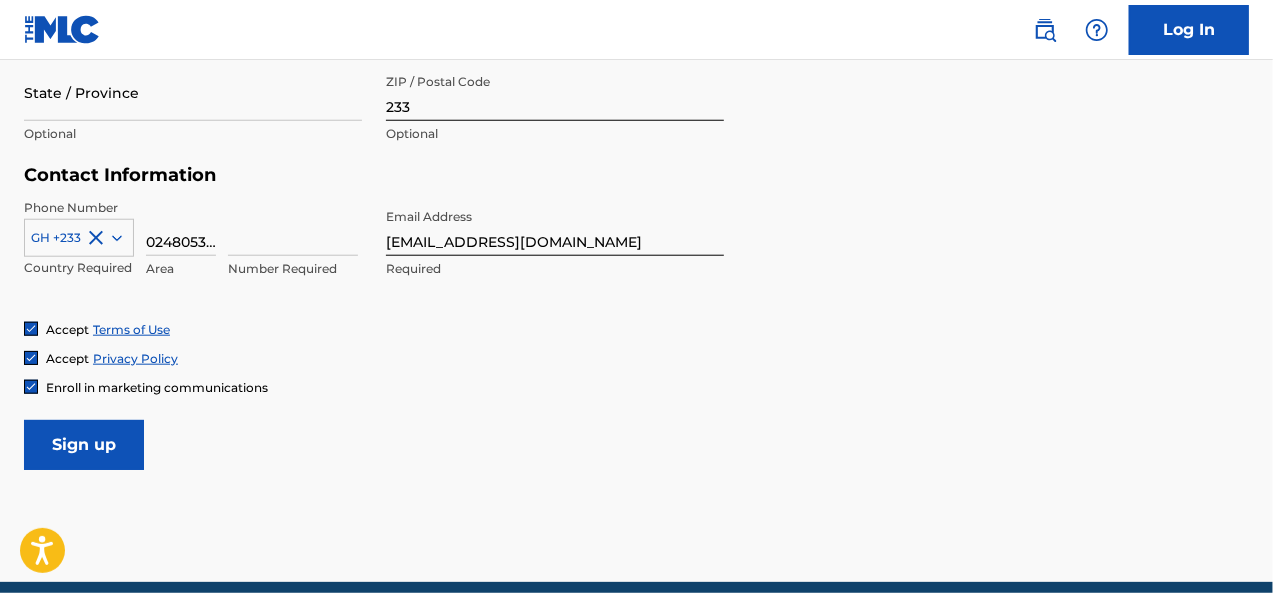 scroll, scrollTop: 970, scrollLeft: 0, axis: vertical 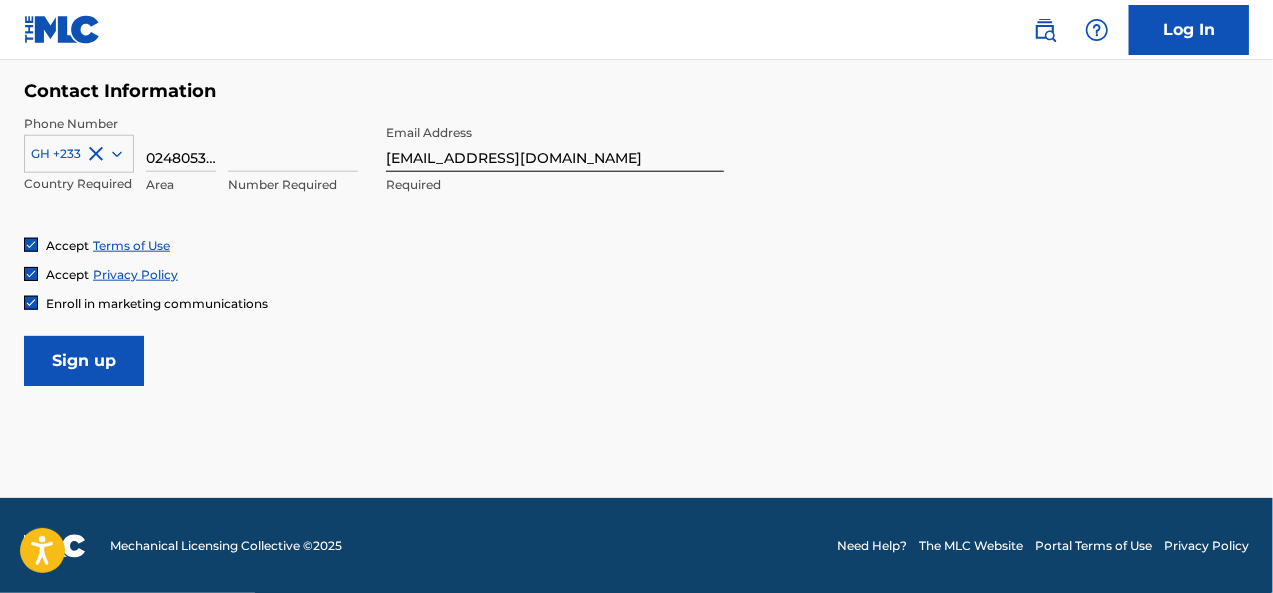 click on "Sign up" at bounding box center (84, 361) 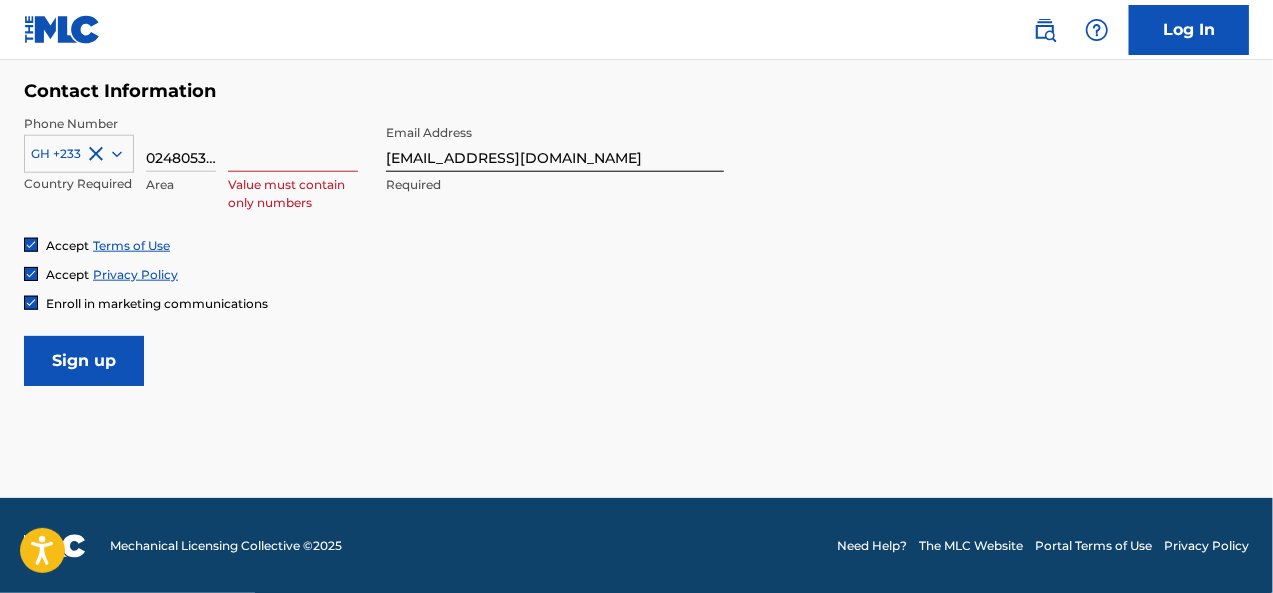 click at bounding box center [293, 143] 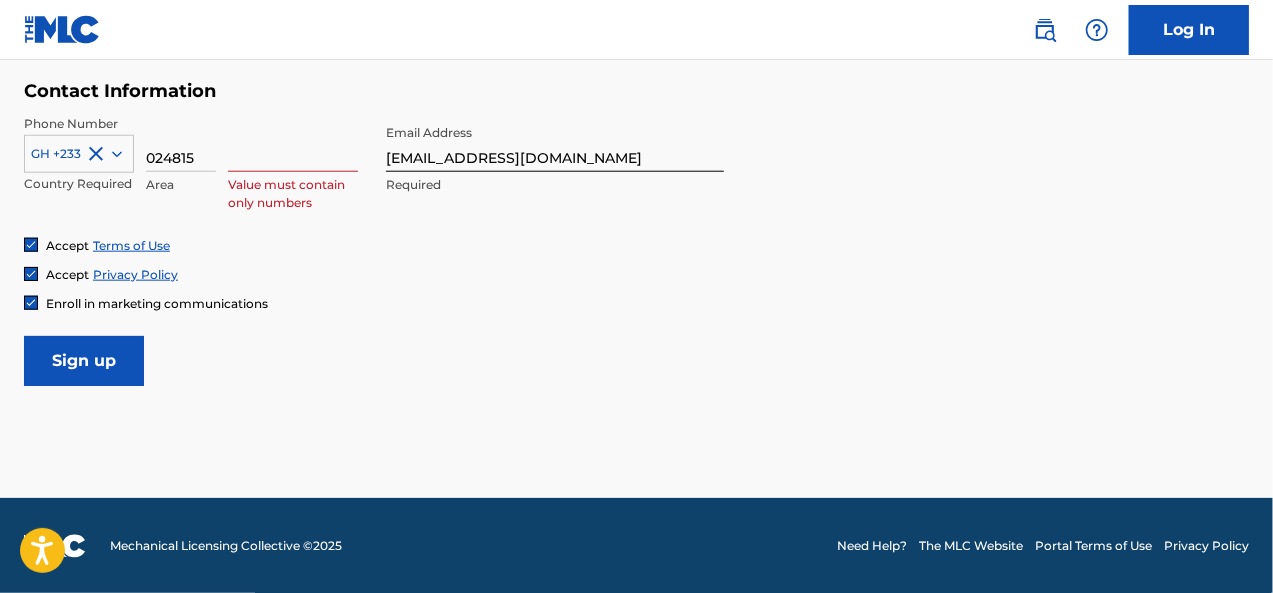 scroll, scrollTop: 0, scrollLeft: 0, axis: both 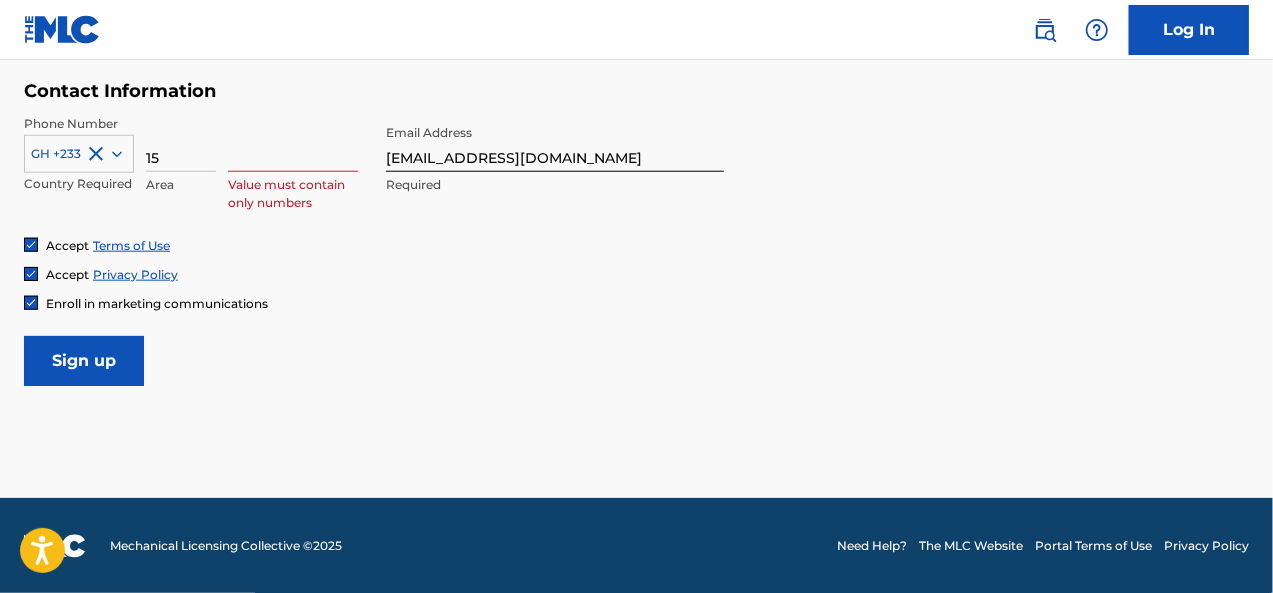 type on "1" 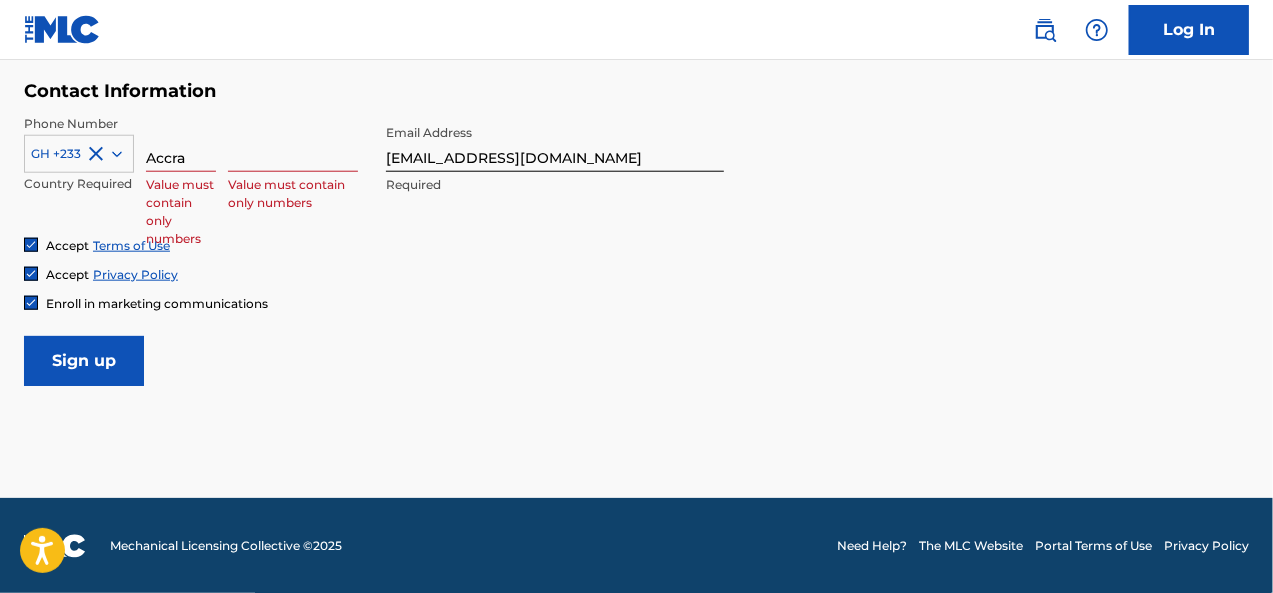 type on "Accra" 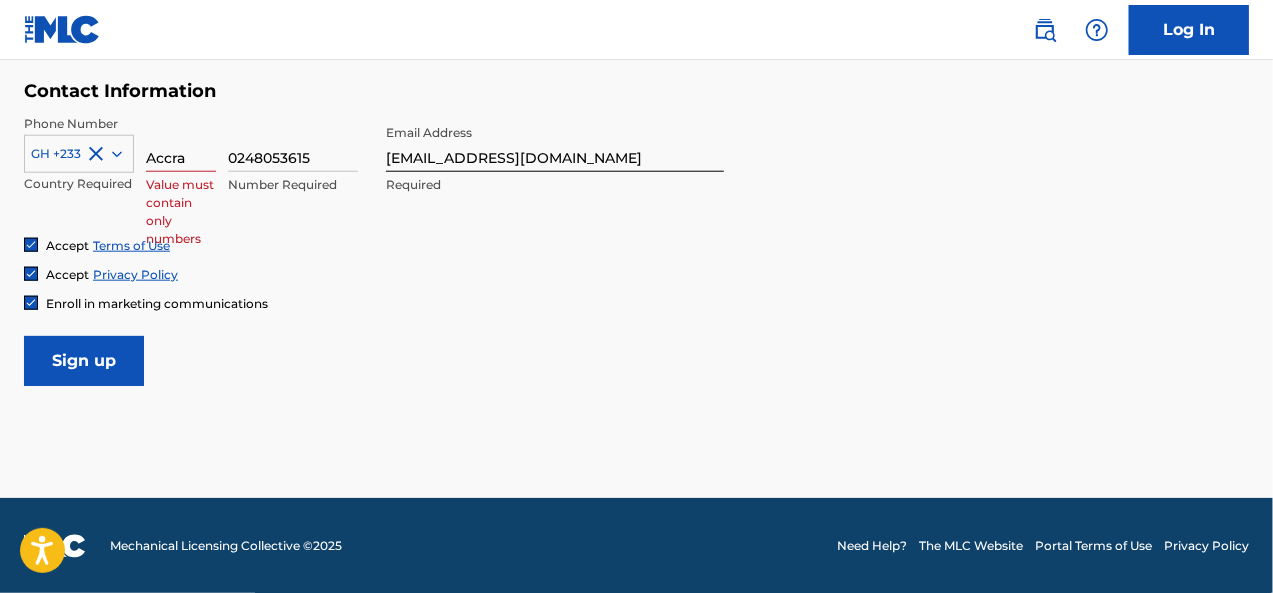 type on "0248053615" 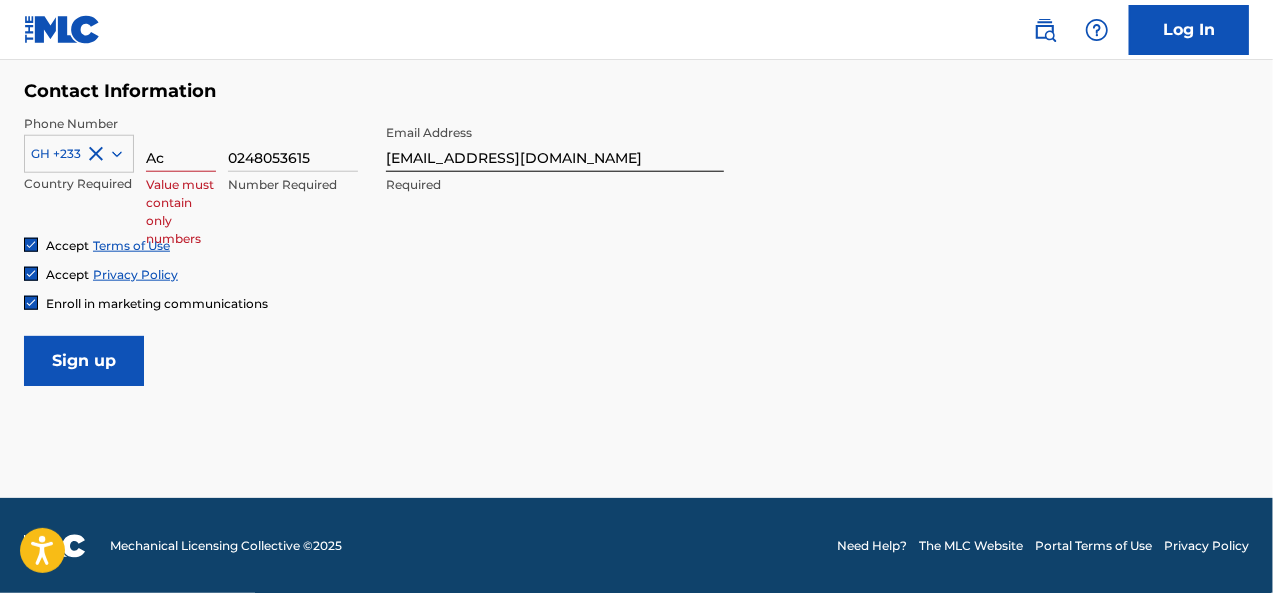 type on "A" 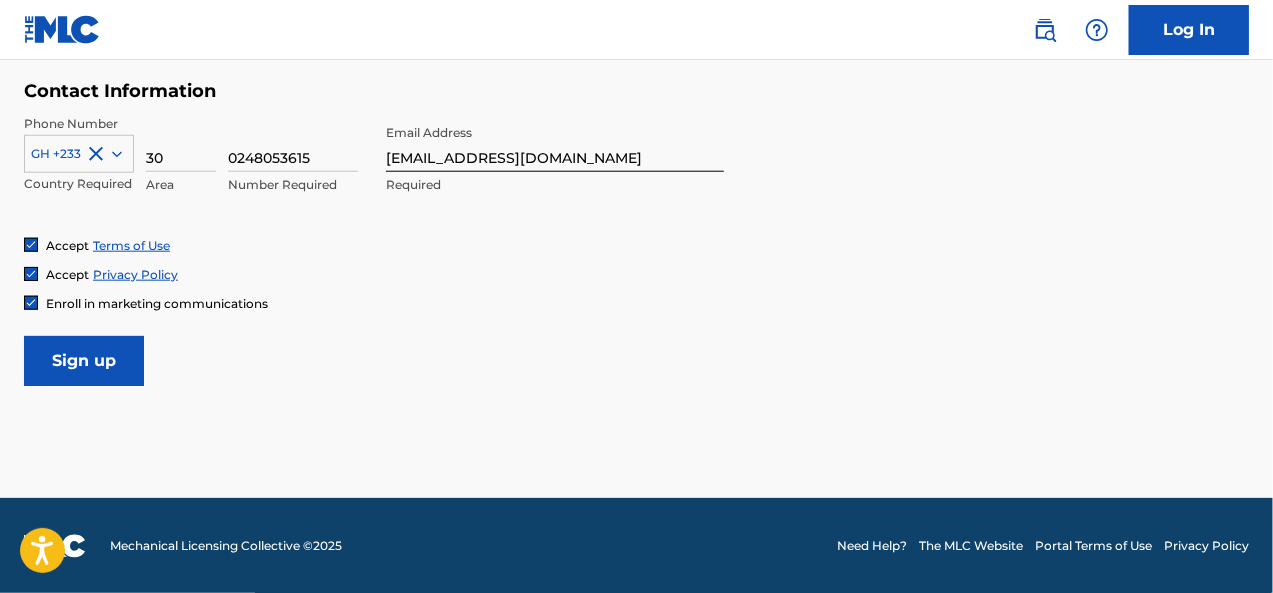type on "30" 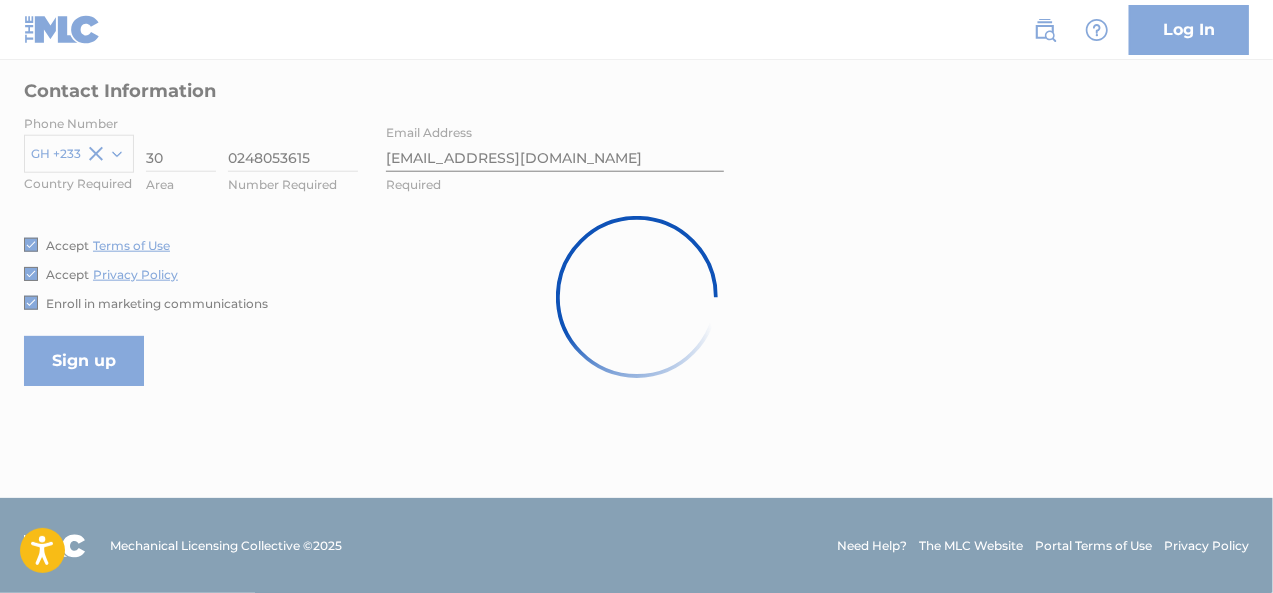scroll, scrollTop: 0, scrollLeft: 0, axis: both 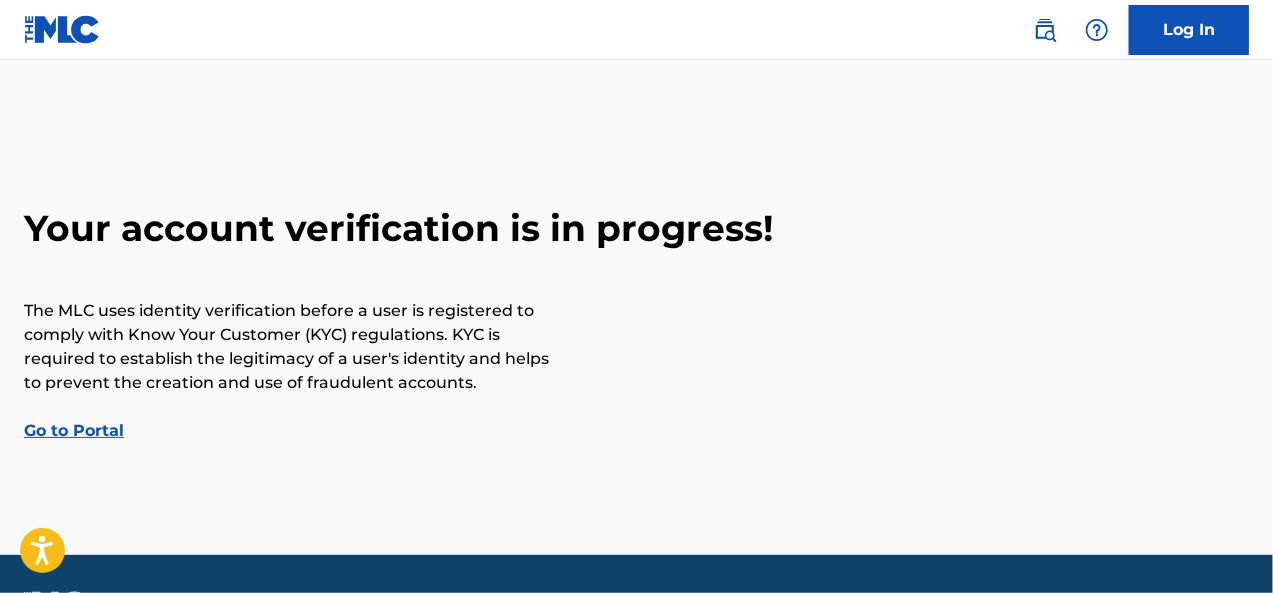 click on "Go to Portal" at bounding box center [74, 430] 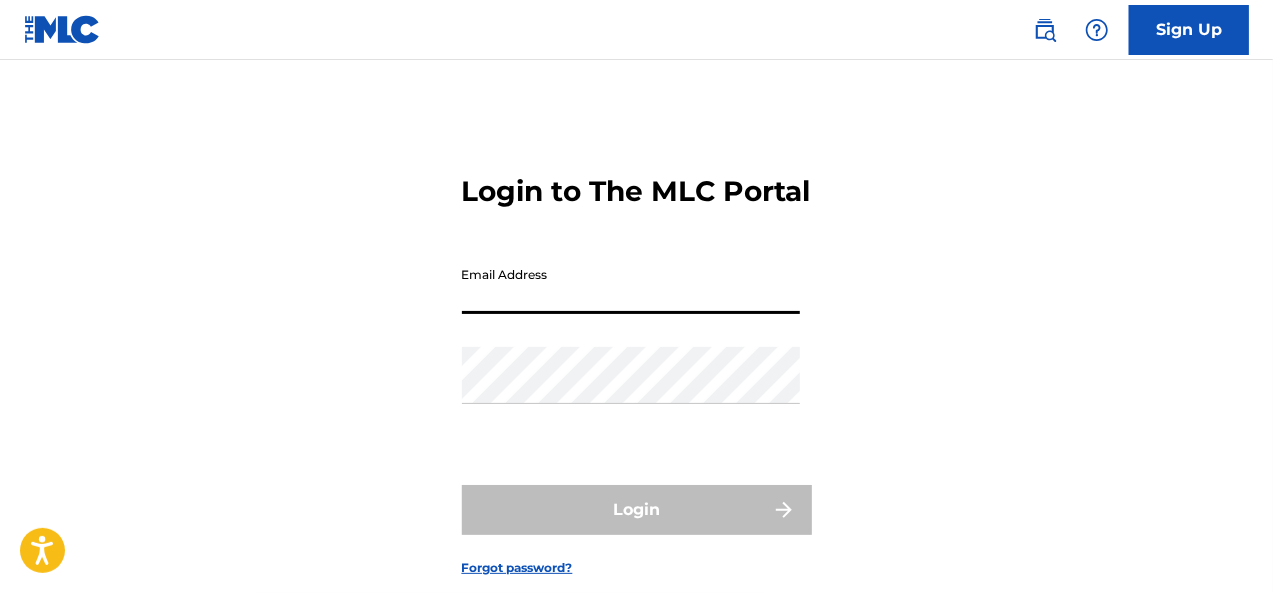 click on "Email Address" at bounding box center [631, 285] 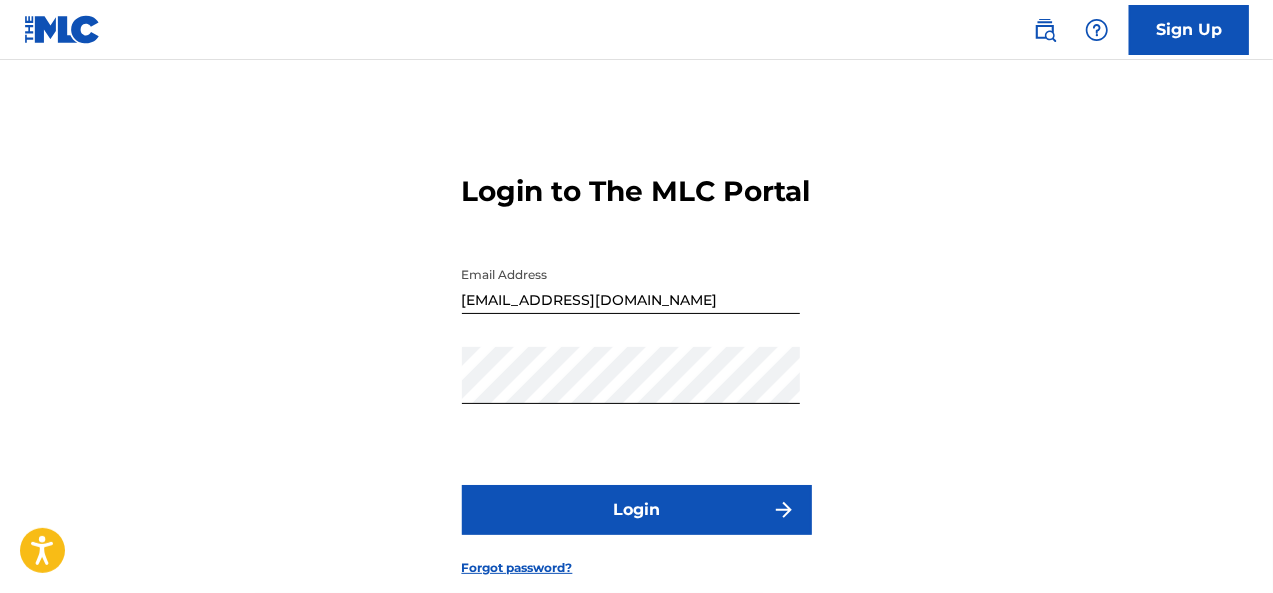 click on "Login" at bounding box center (637, 510) 